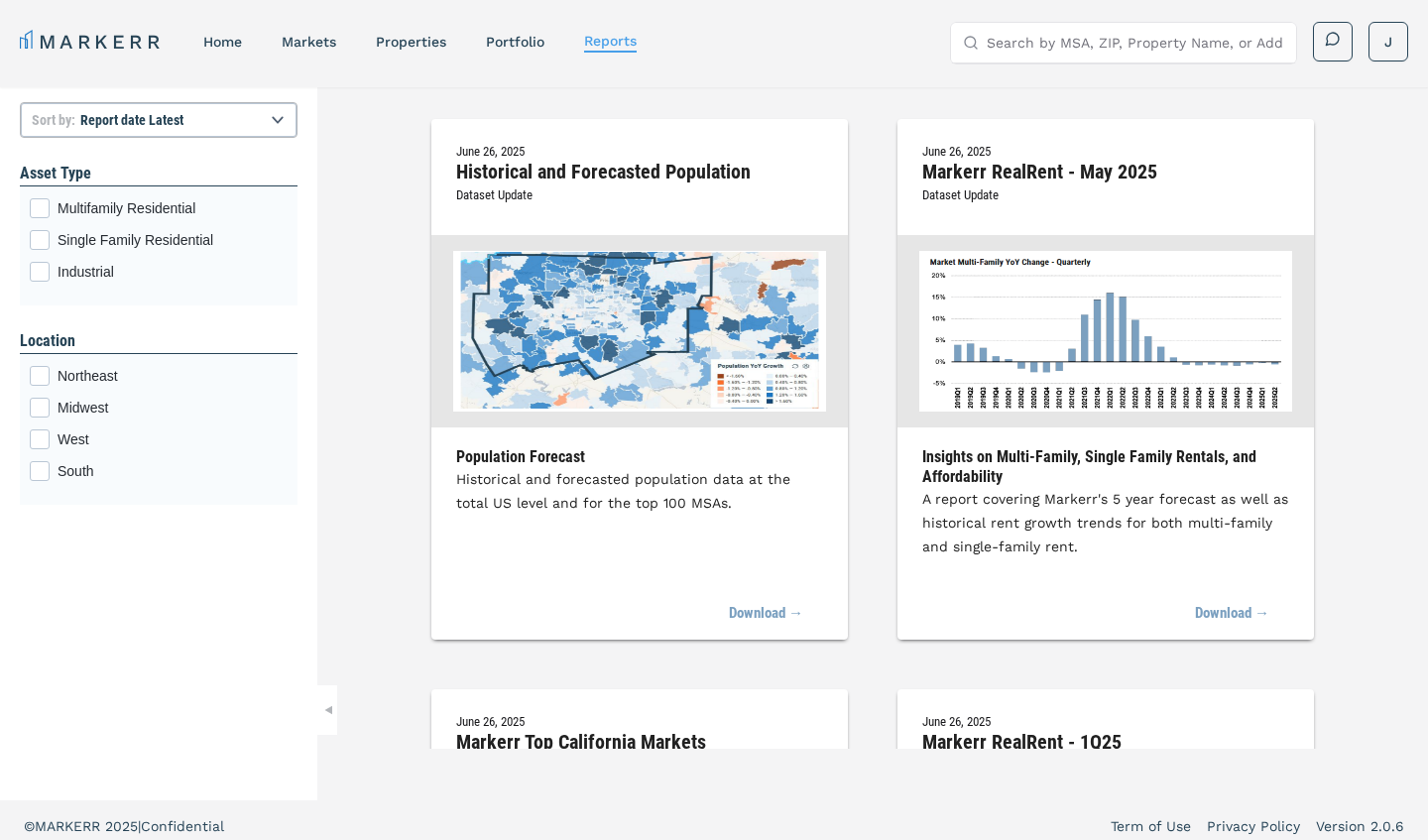 scroll, scrollTop: 0, scrollLeft: 0, axis: both 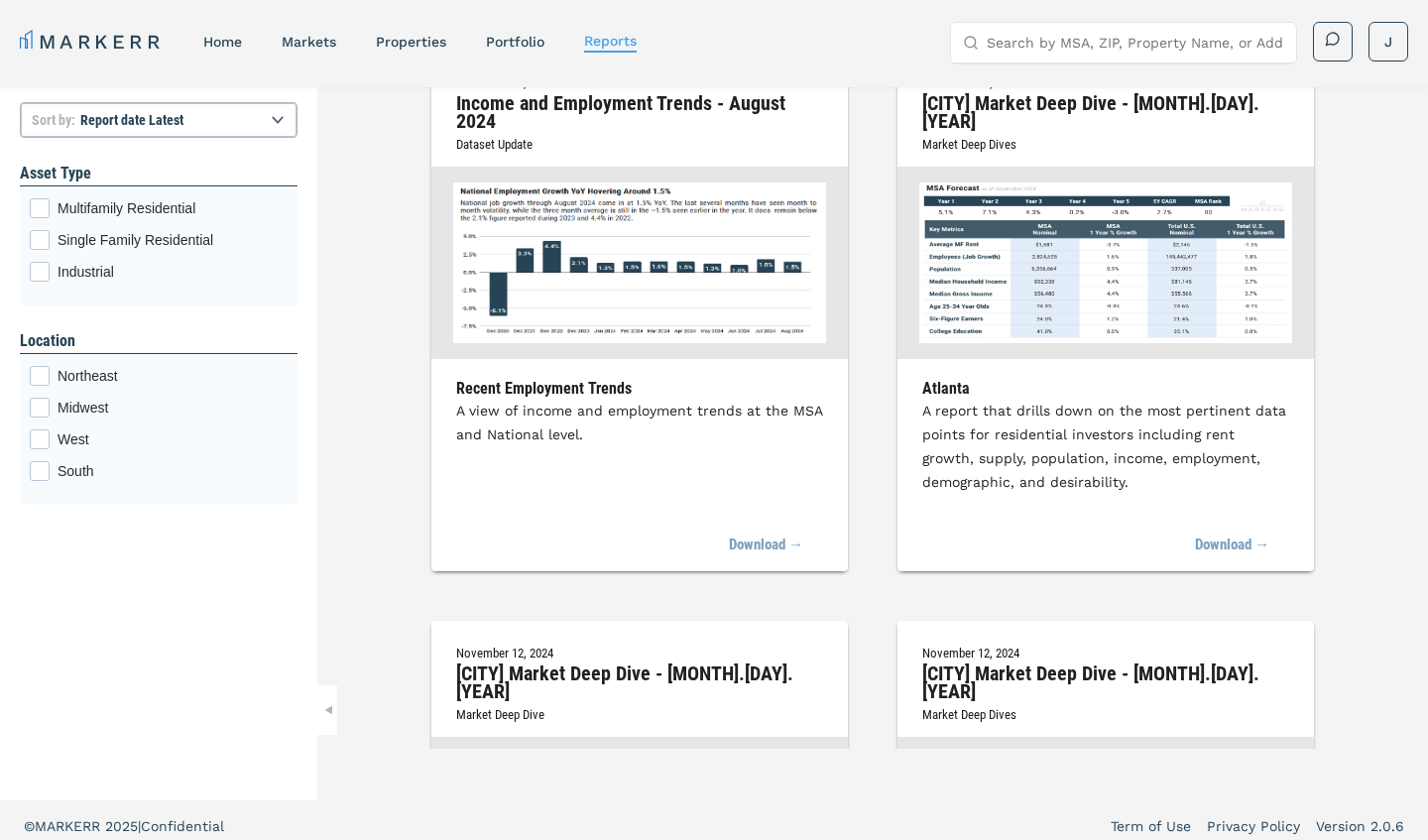click on "markets" at bounding box center [308, 42] 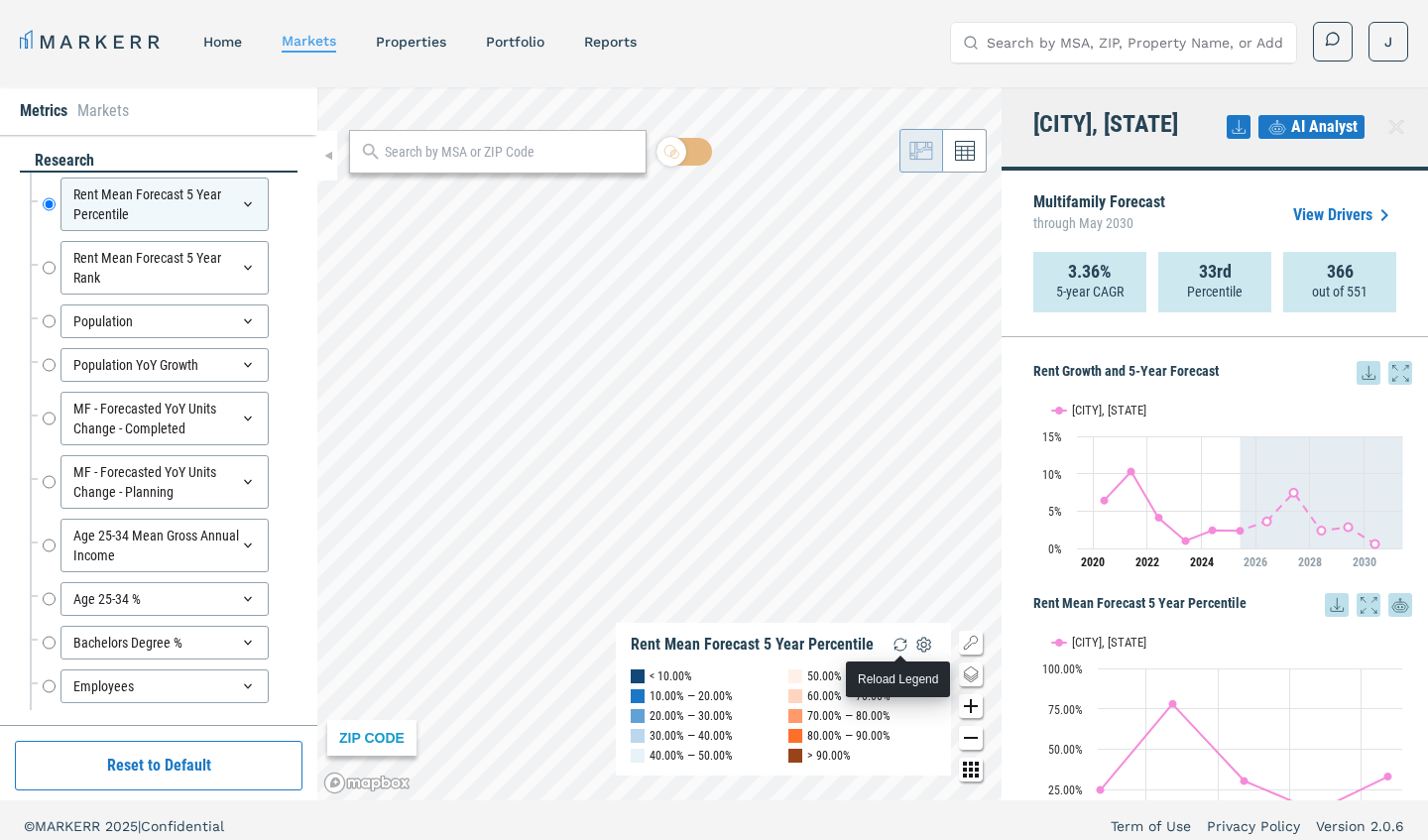 click at bounding box center (900, 645) 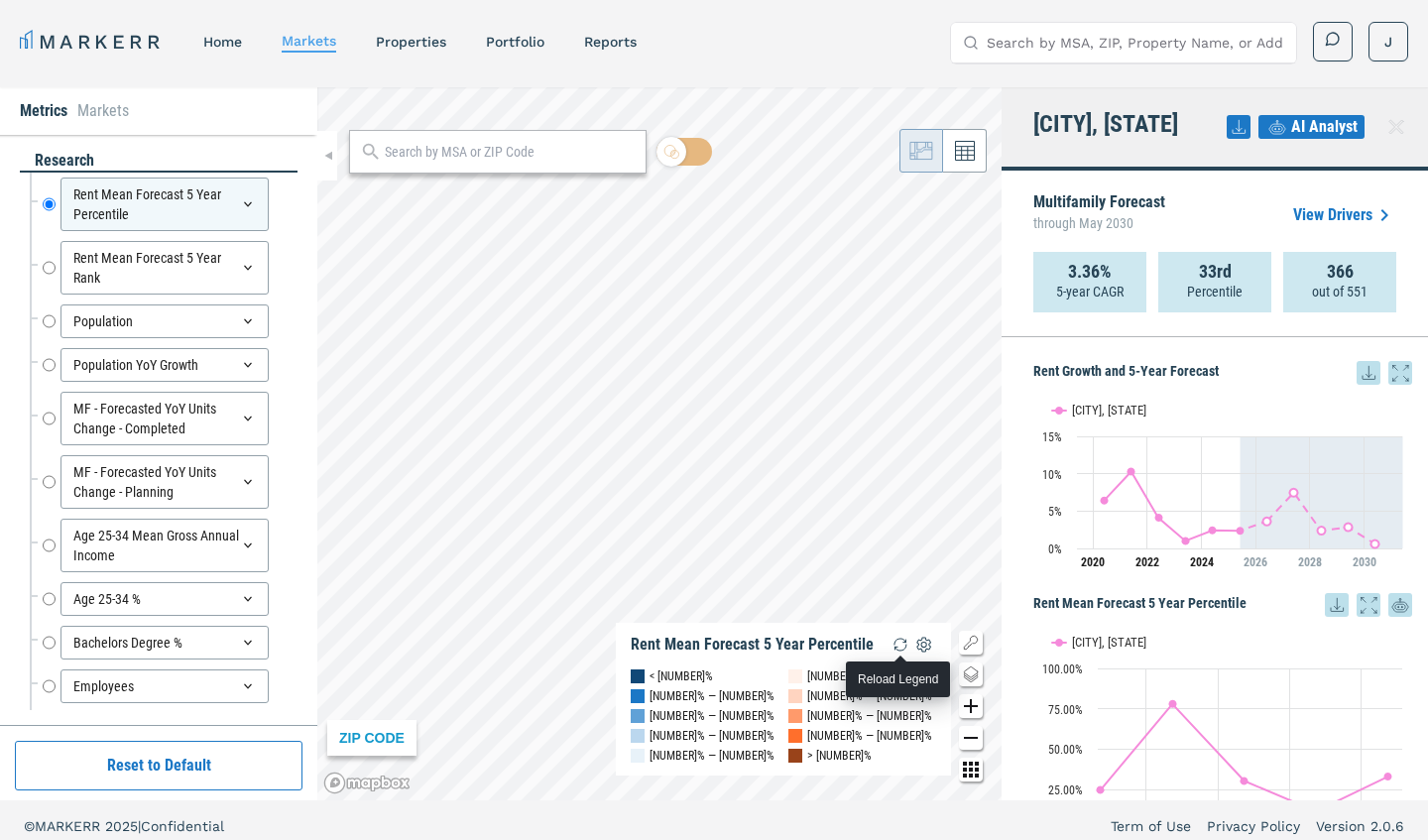 click at bounding box center [900, 645] 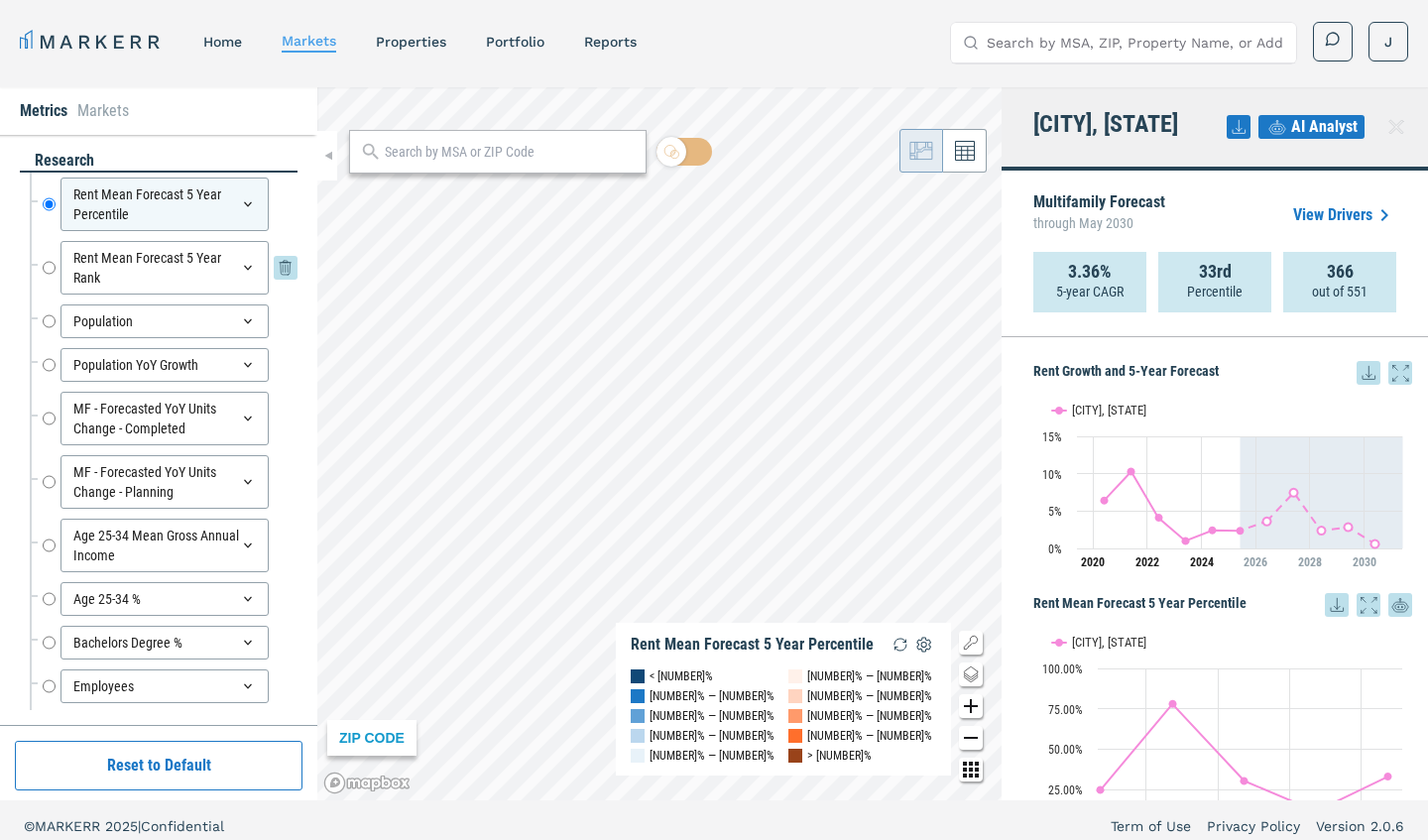 scroll, scrollTop: -1, scrollLeft: 0, axis: vertical 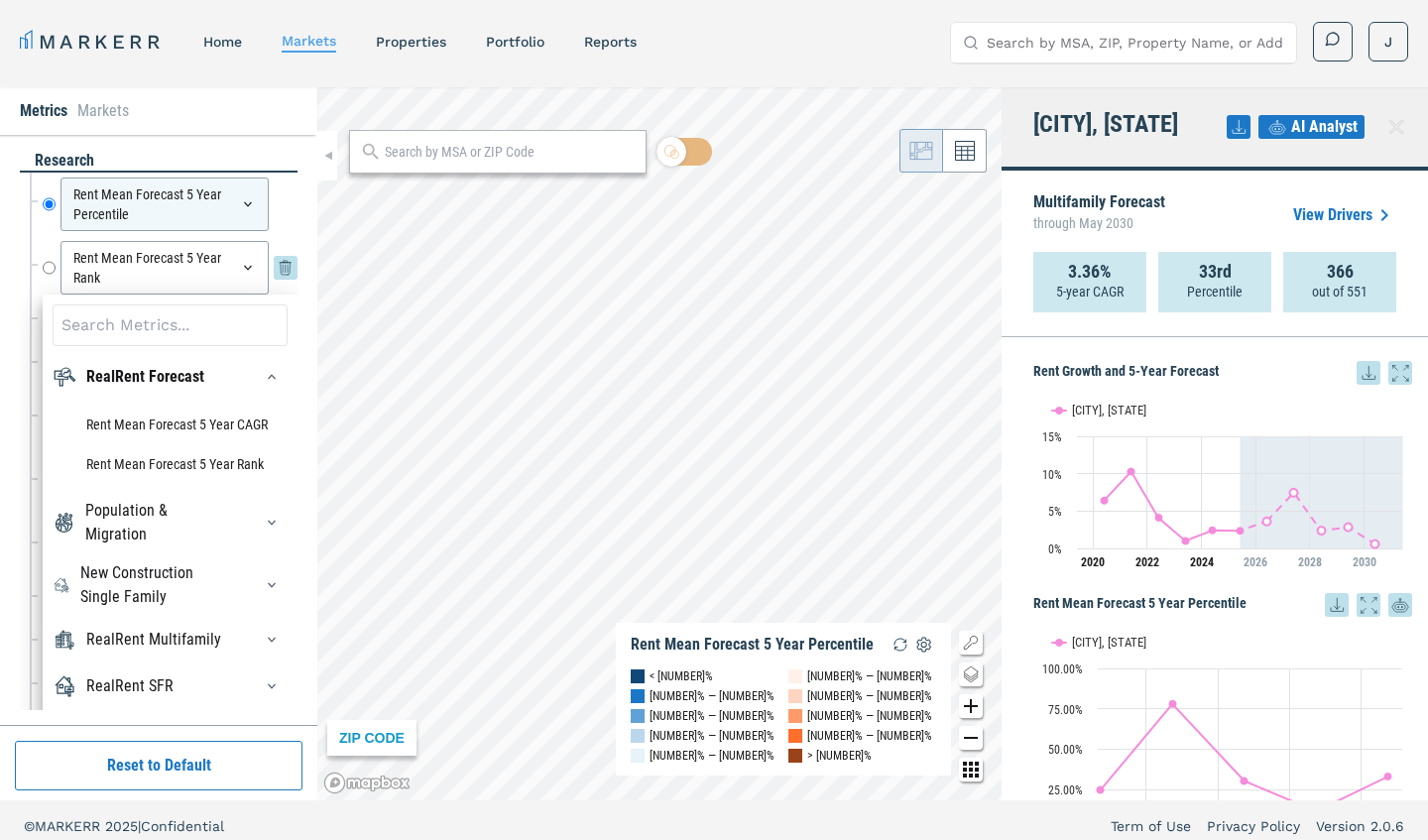 click on "Rent Mean Forecast 5 Year Rank" at bounding box center (165, 268) 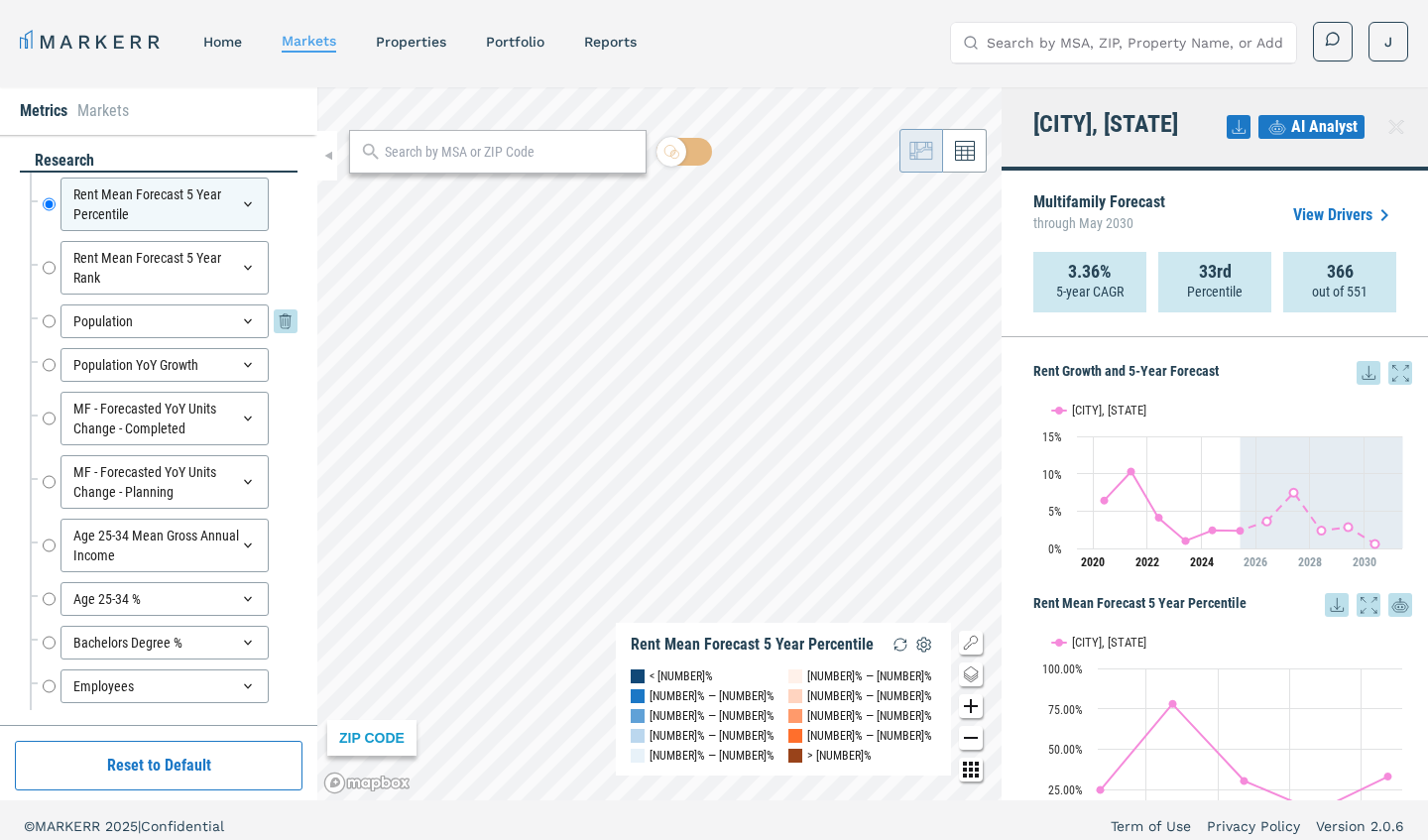 click on "Population" at bounding box center [49, 321] 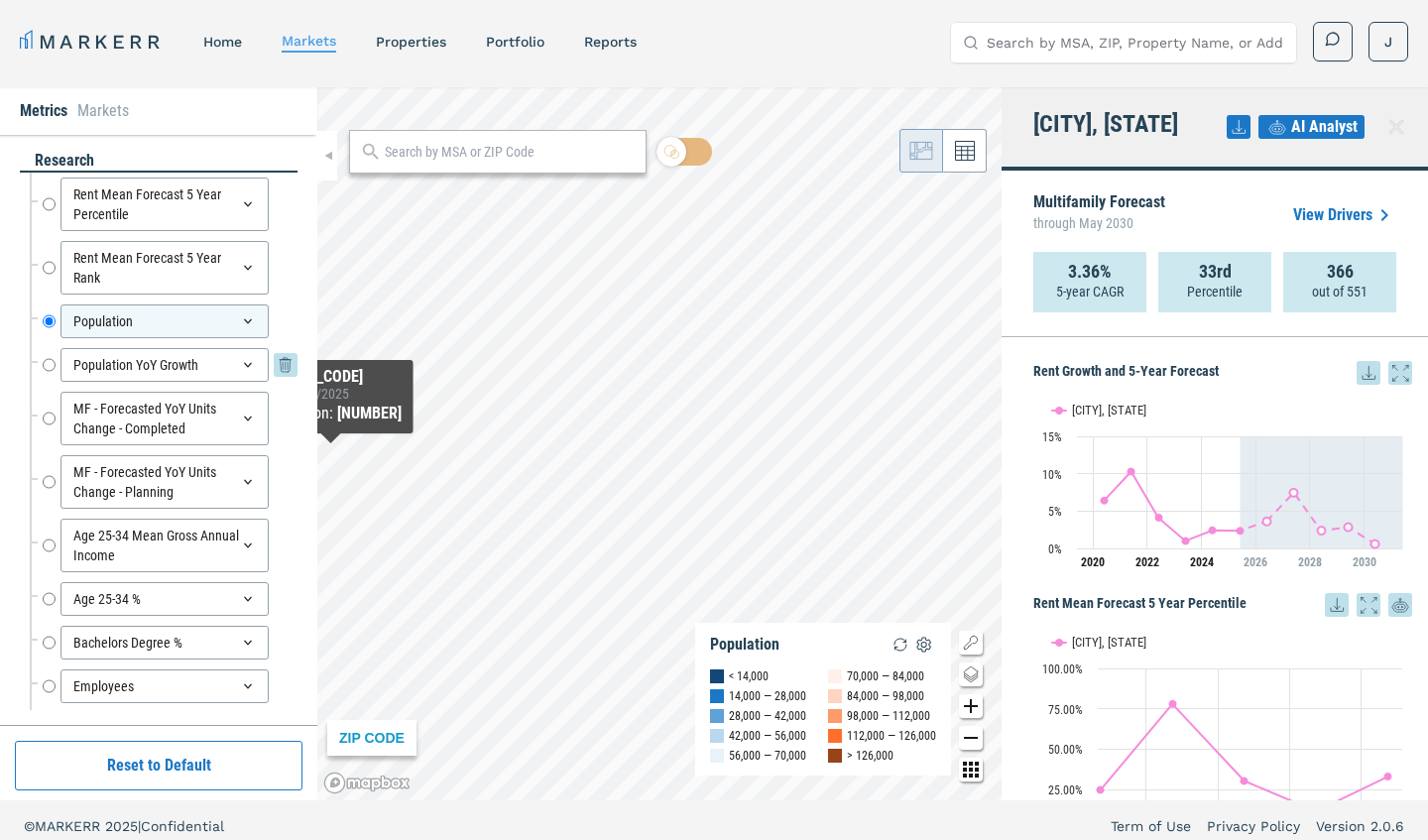 click on "Population YoY Growth" at bounding box center (49, 365) 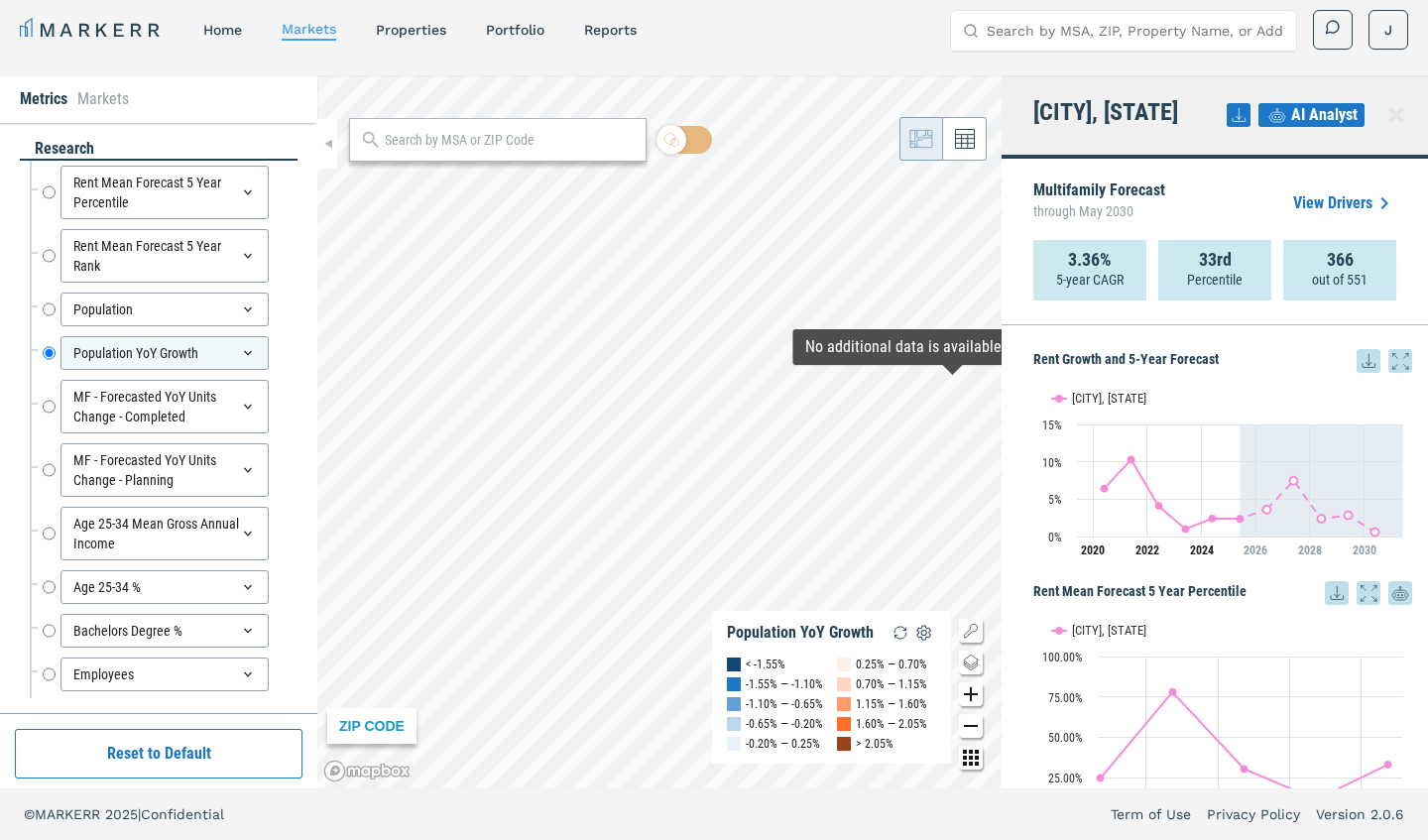 scroll, scrollTop: 12, scrollLeft: 0, axis: vertical 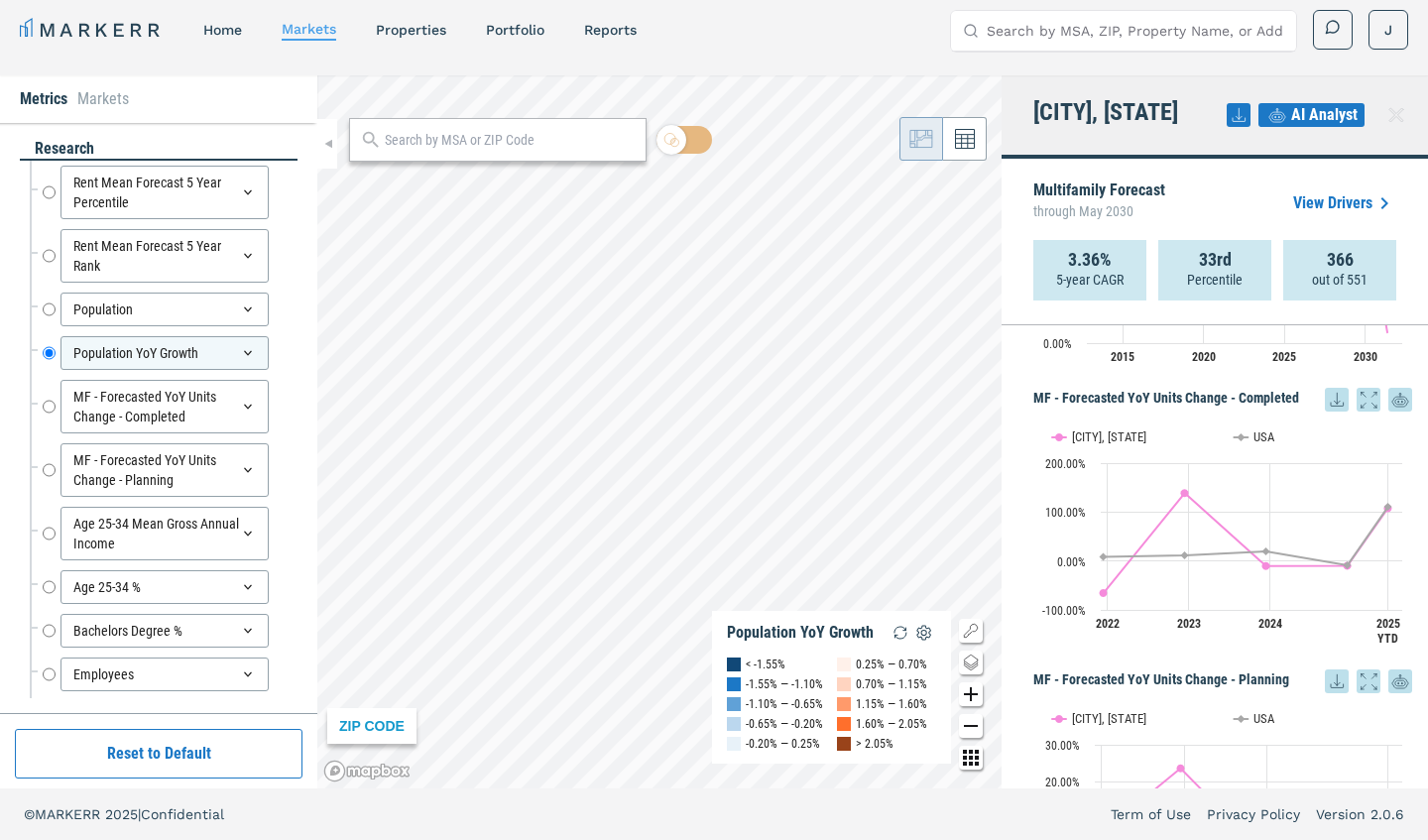 click on "View Drivers" at bounding box center [1345, 203] 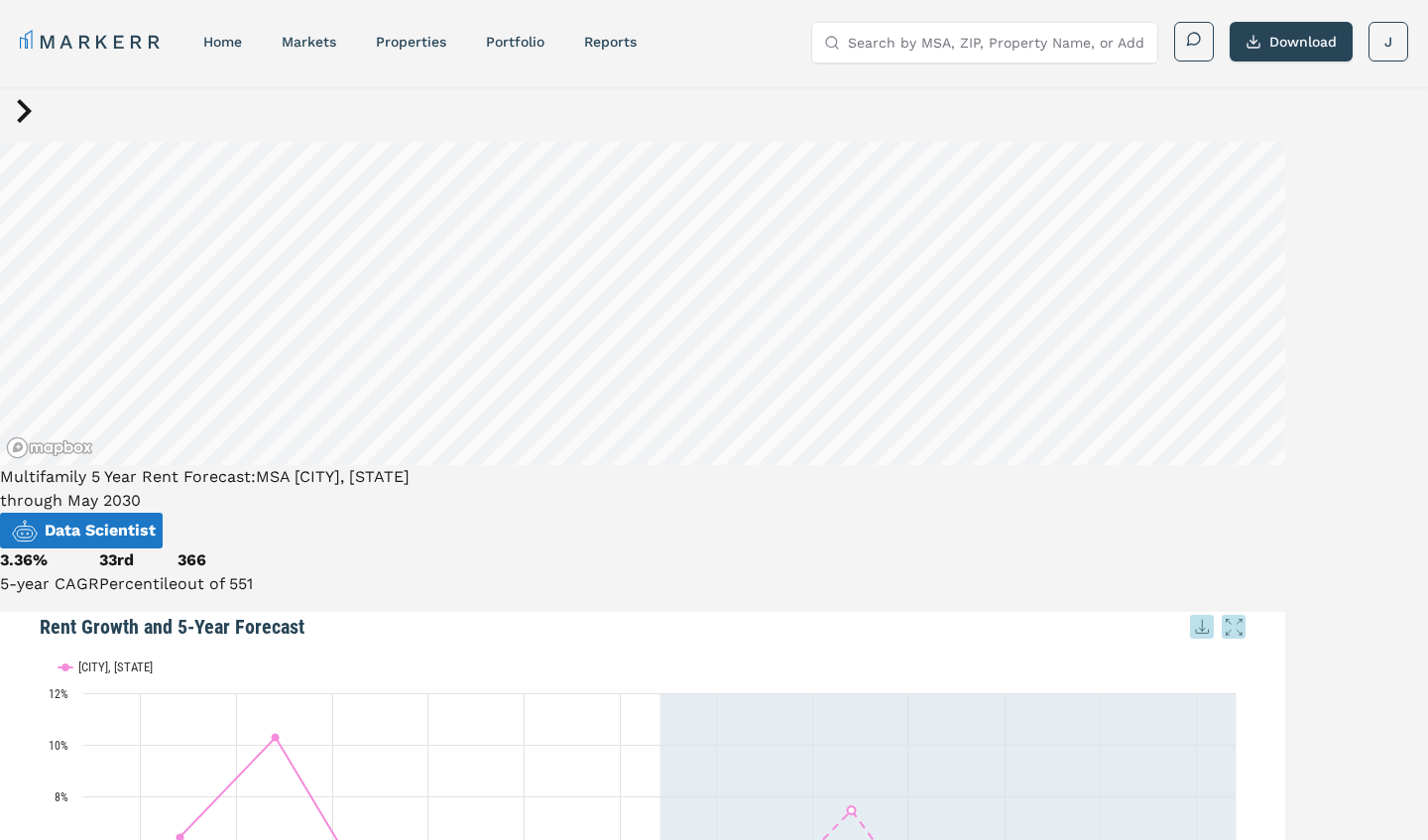 scroll, scrollTop: 0, scrollLeft: 0, axis: both 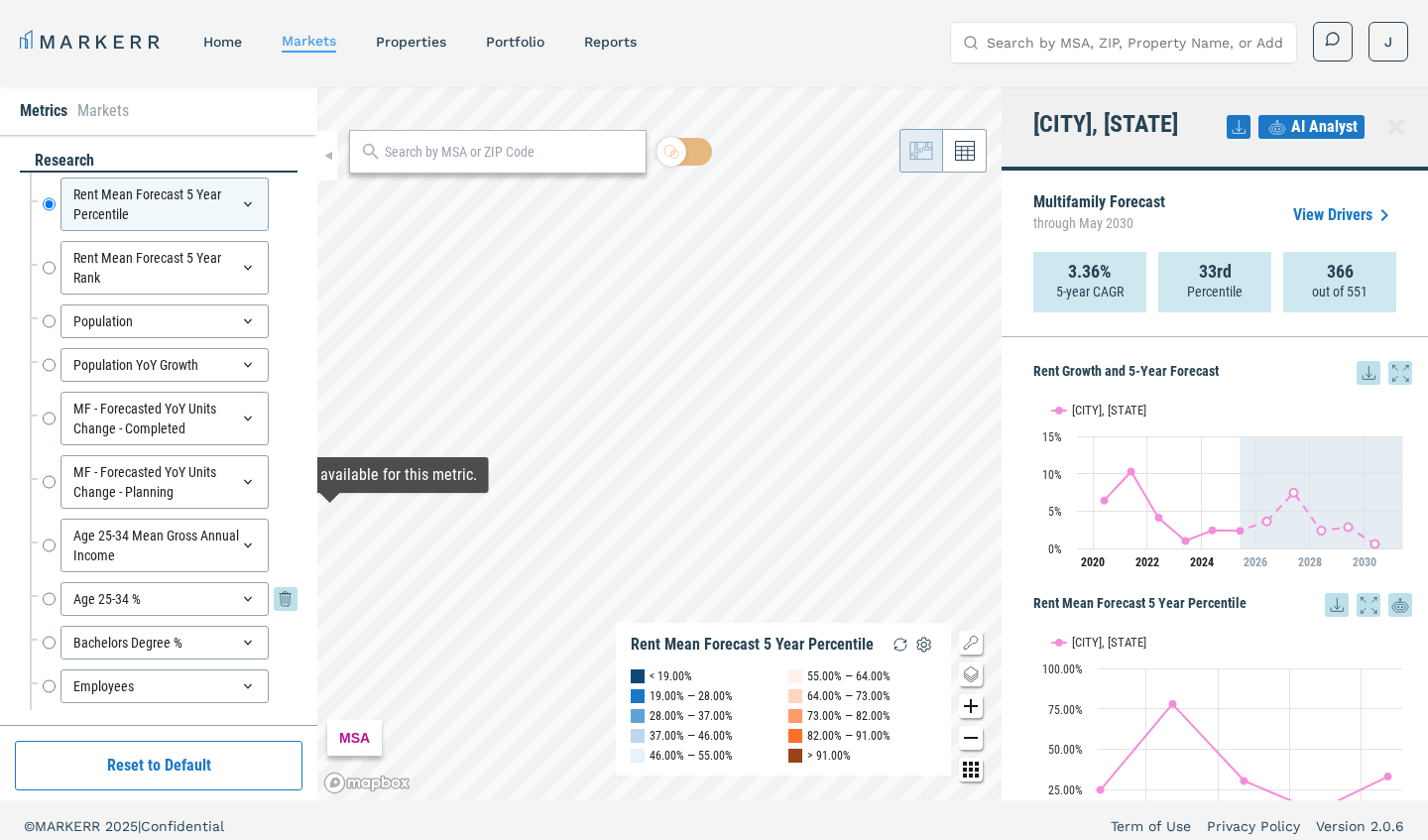 click on "Age 25-34 %" at bounding box center (49, 599) 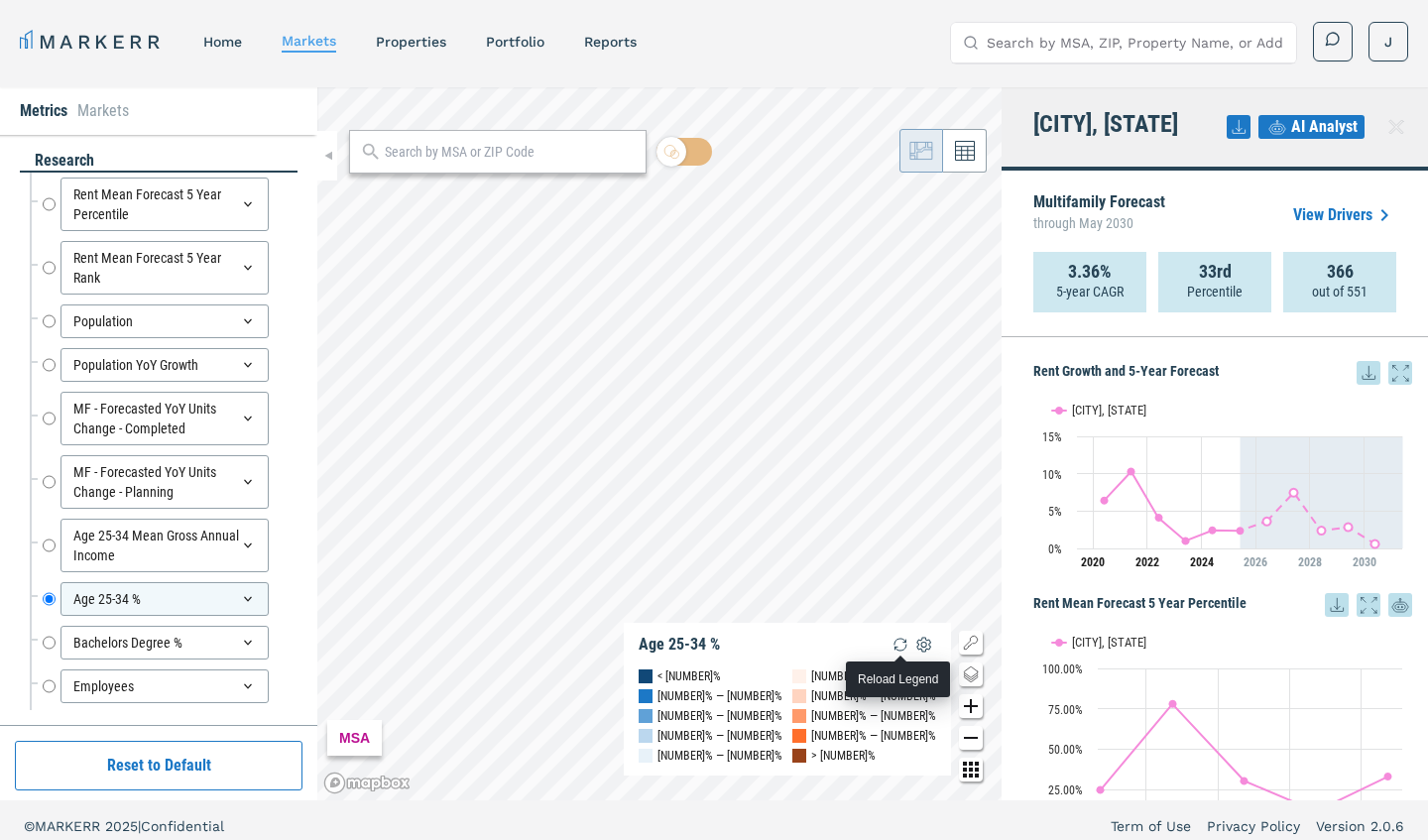 click at bounding box center (900, 645) 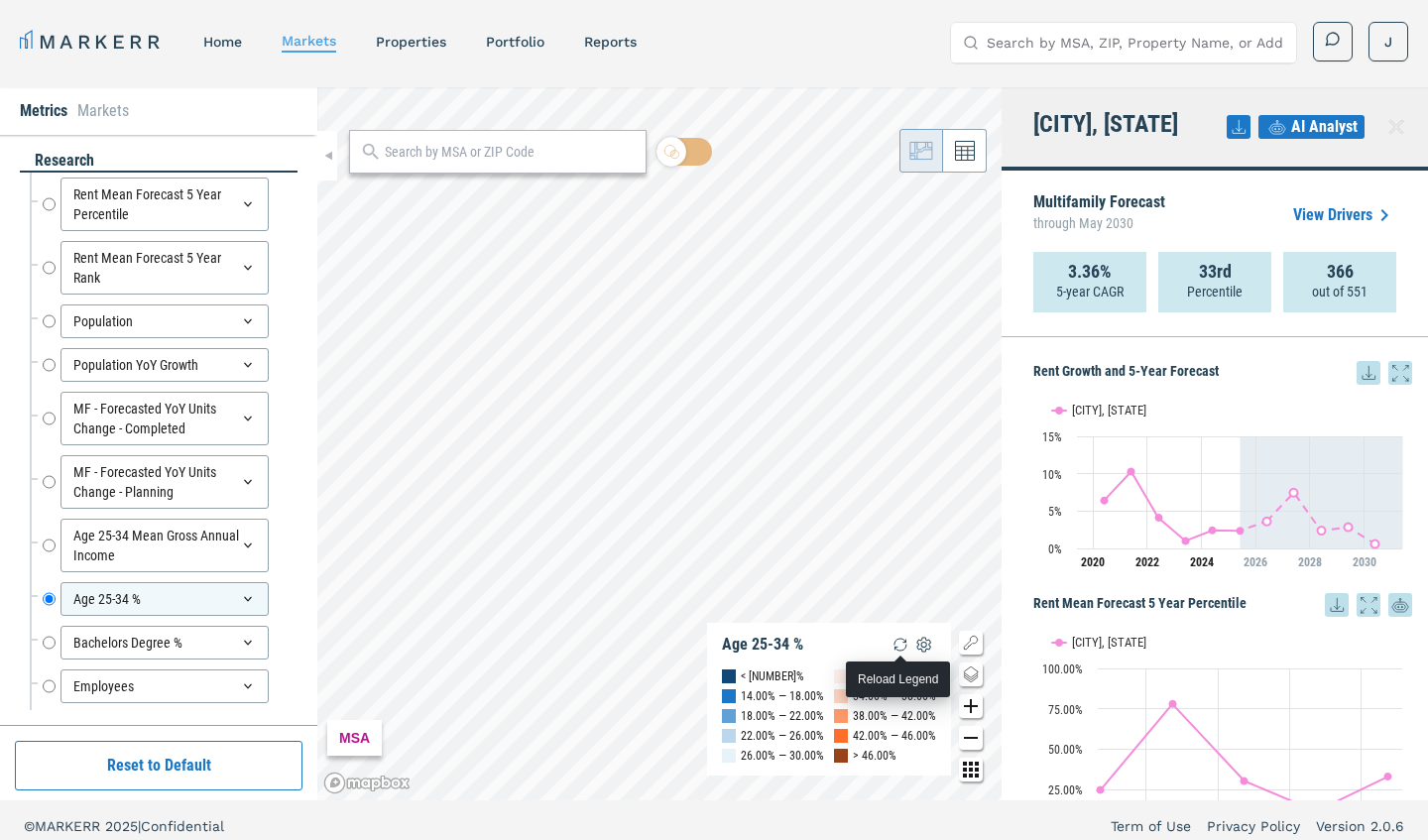 click at bounding box center [900, 645] 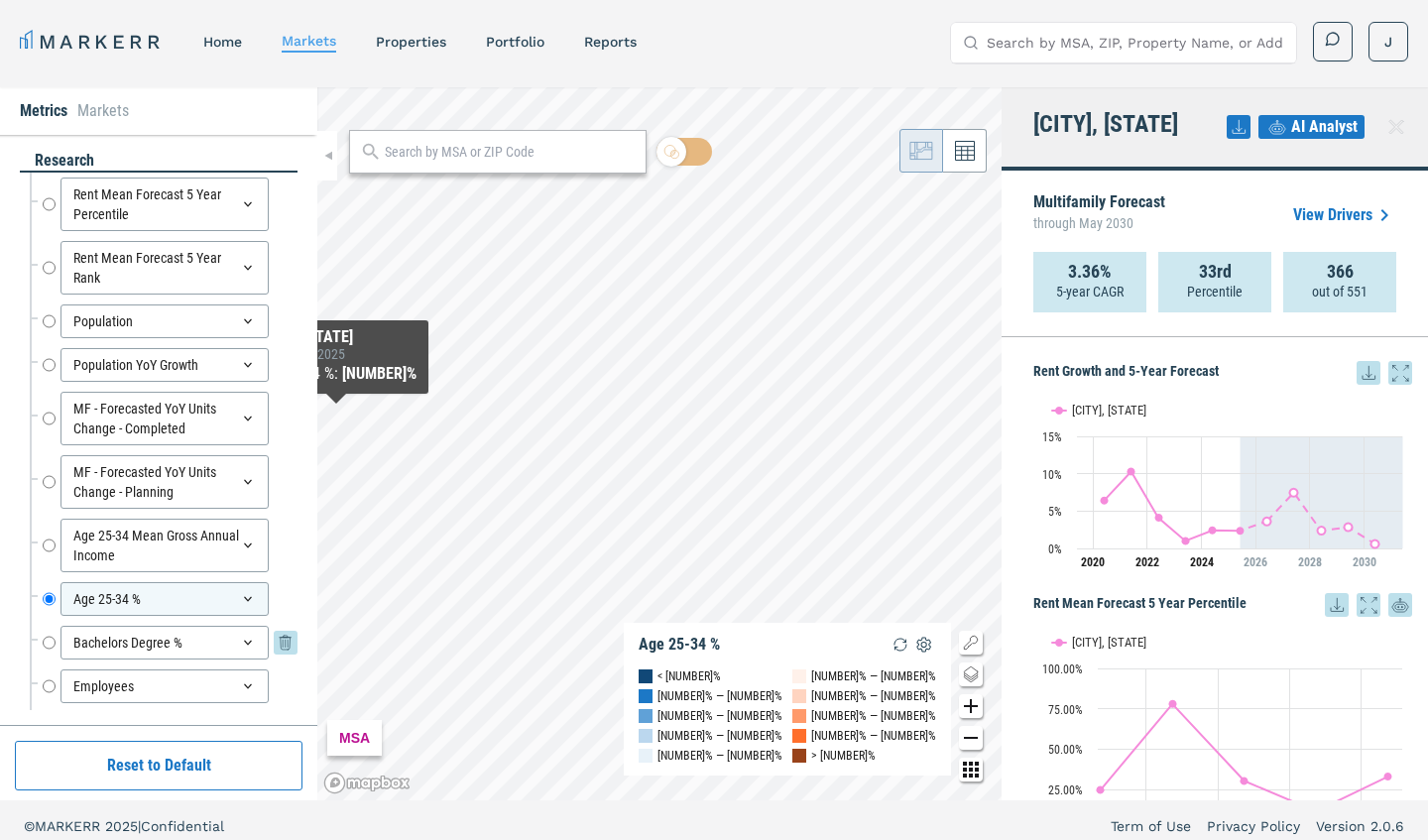 click on "Bachelors Degree %" at bounding box center (49, 643) 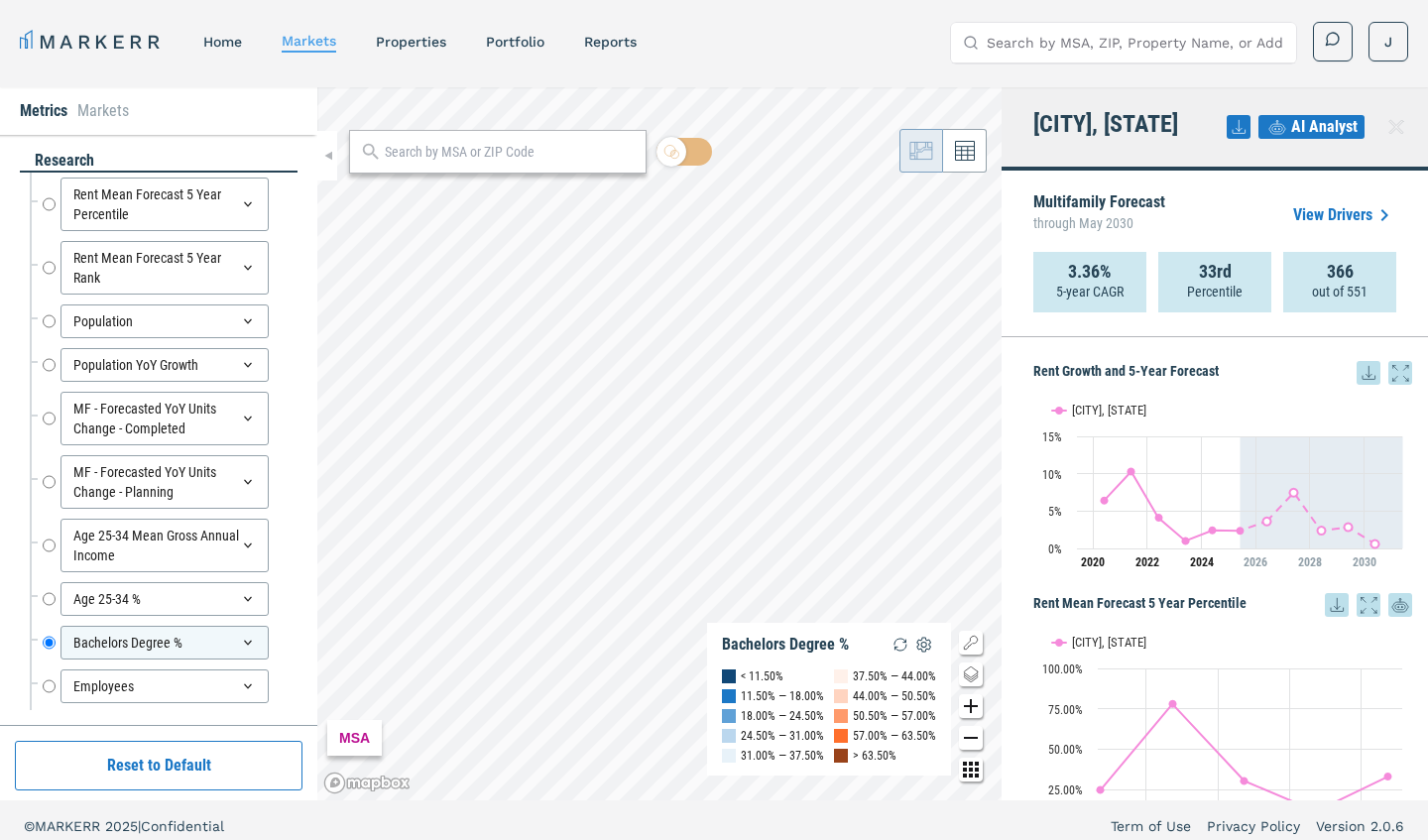 click at bounding box center (1396, 127) 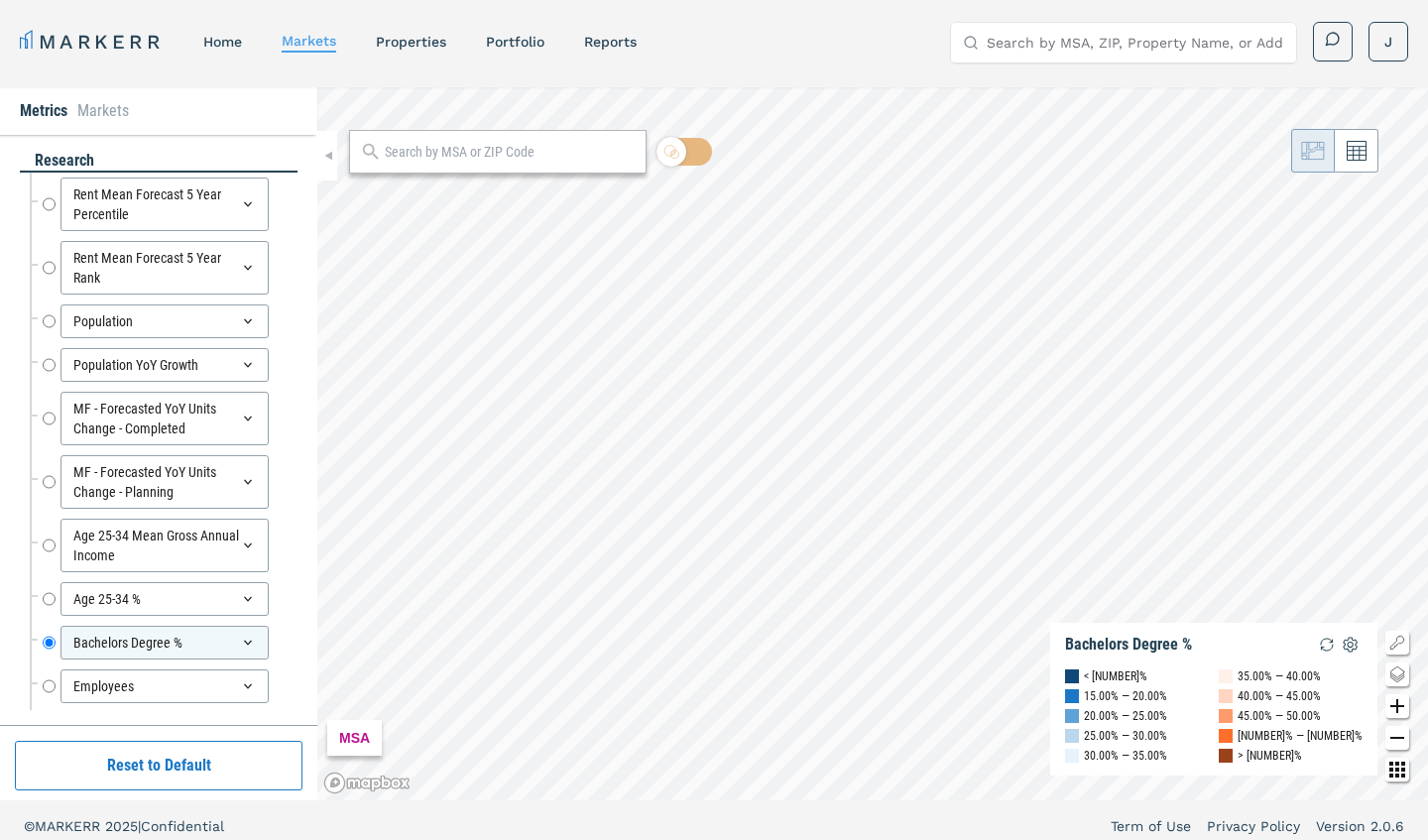 click at bounding box center [1357, 151] 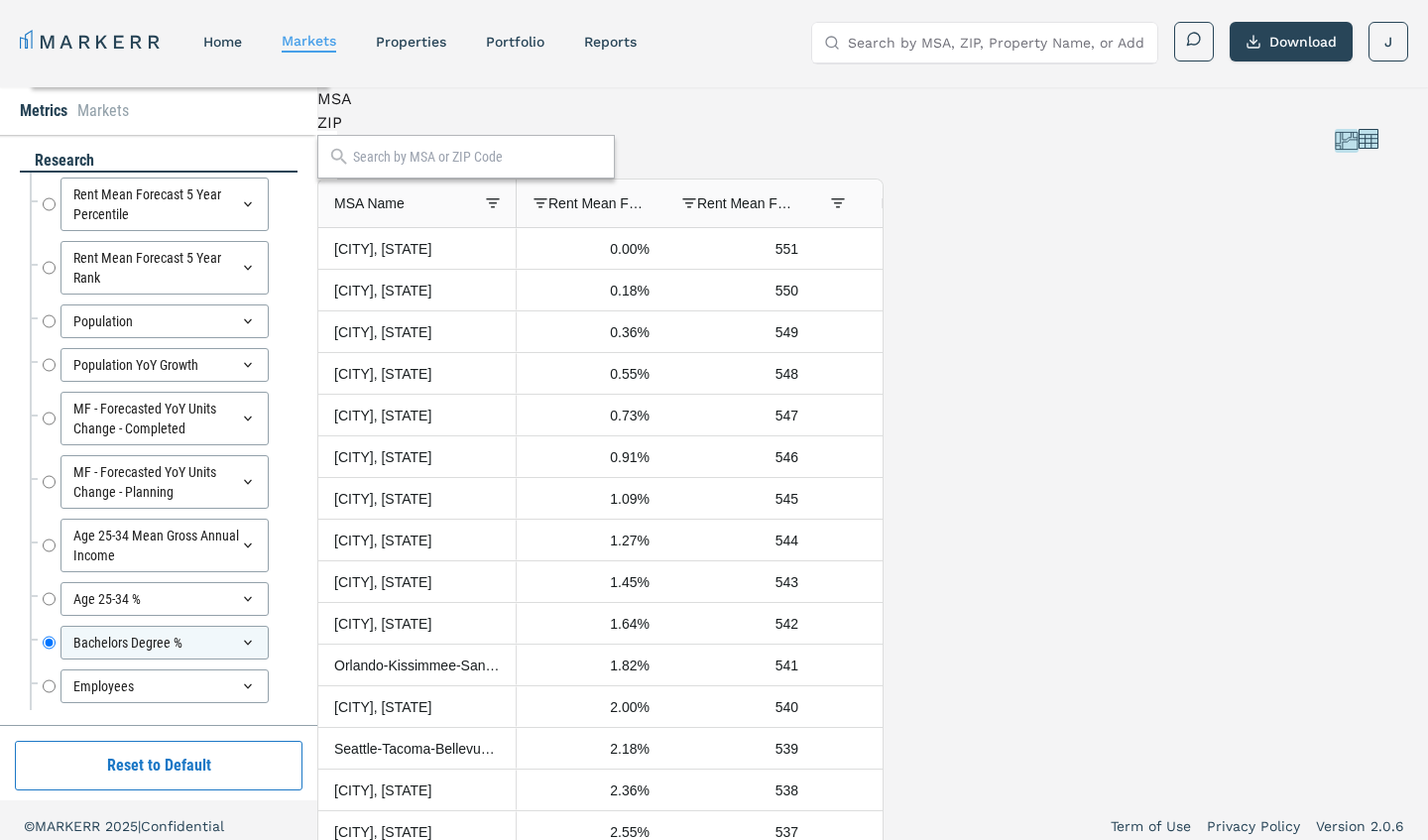 click on "ZIP" at bounding box center [600, 123] 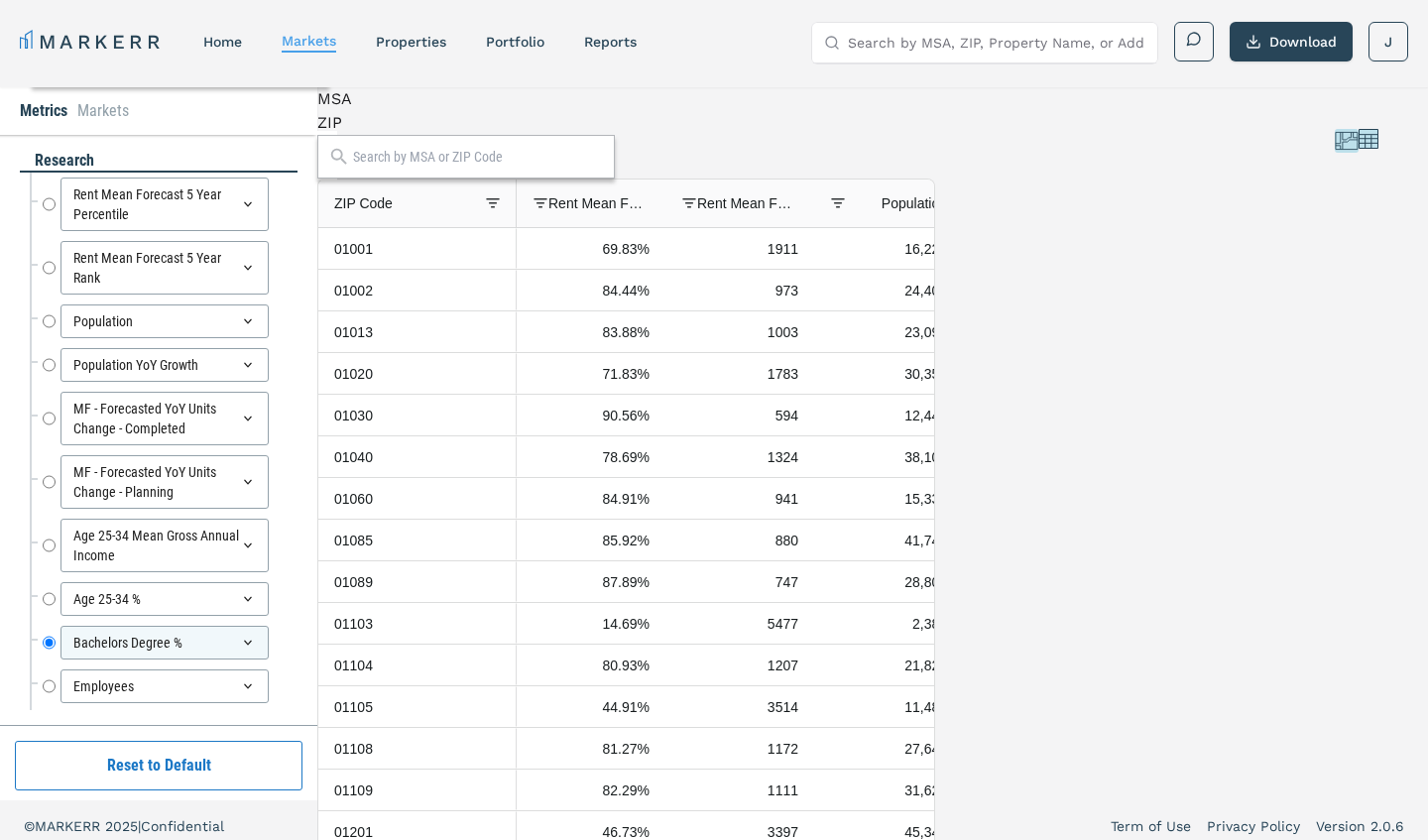 click on "MSA" at bounding box center (626, 99) 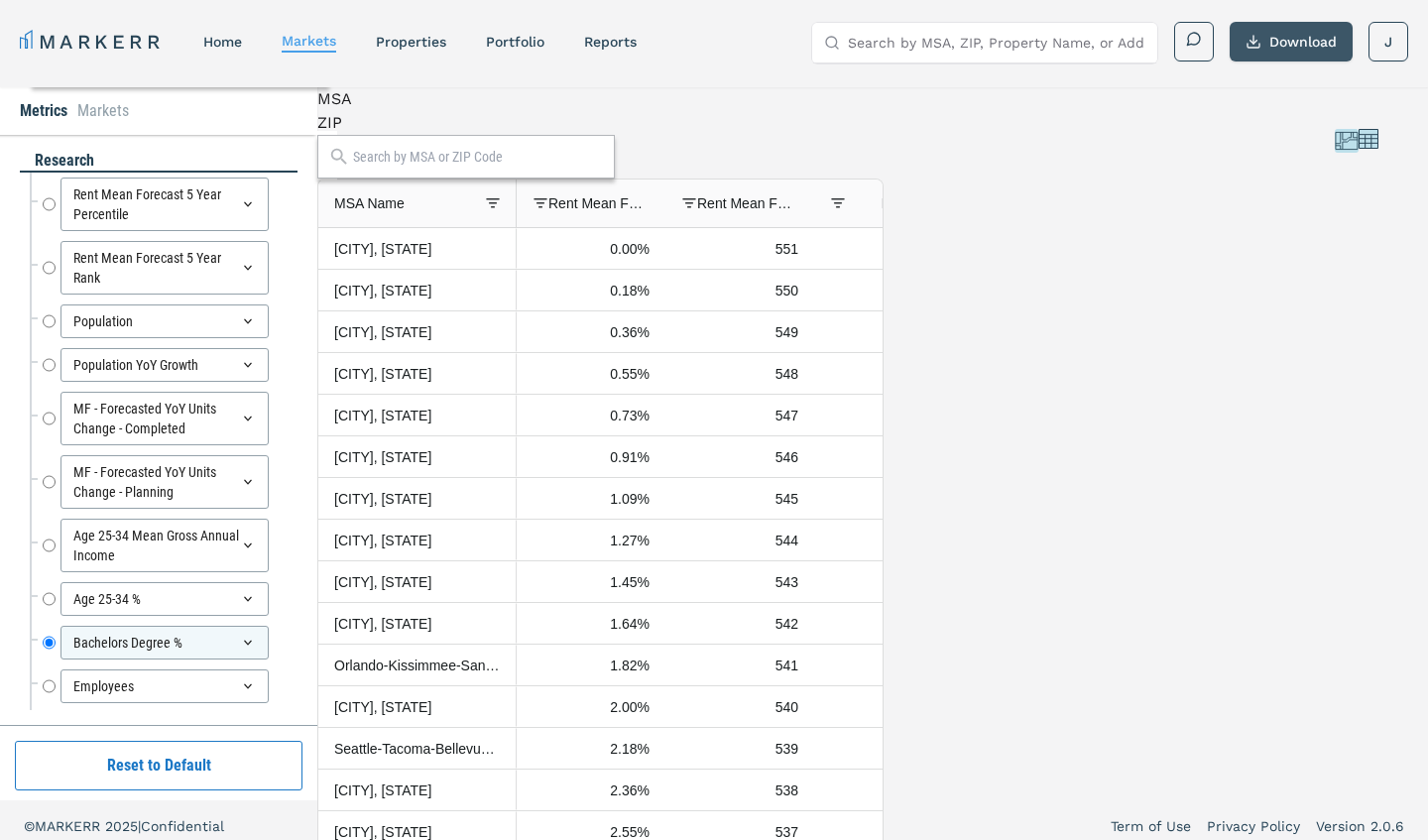 click on "Download" at bounding box center (1291, 42) 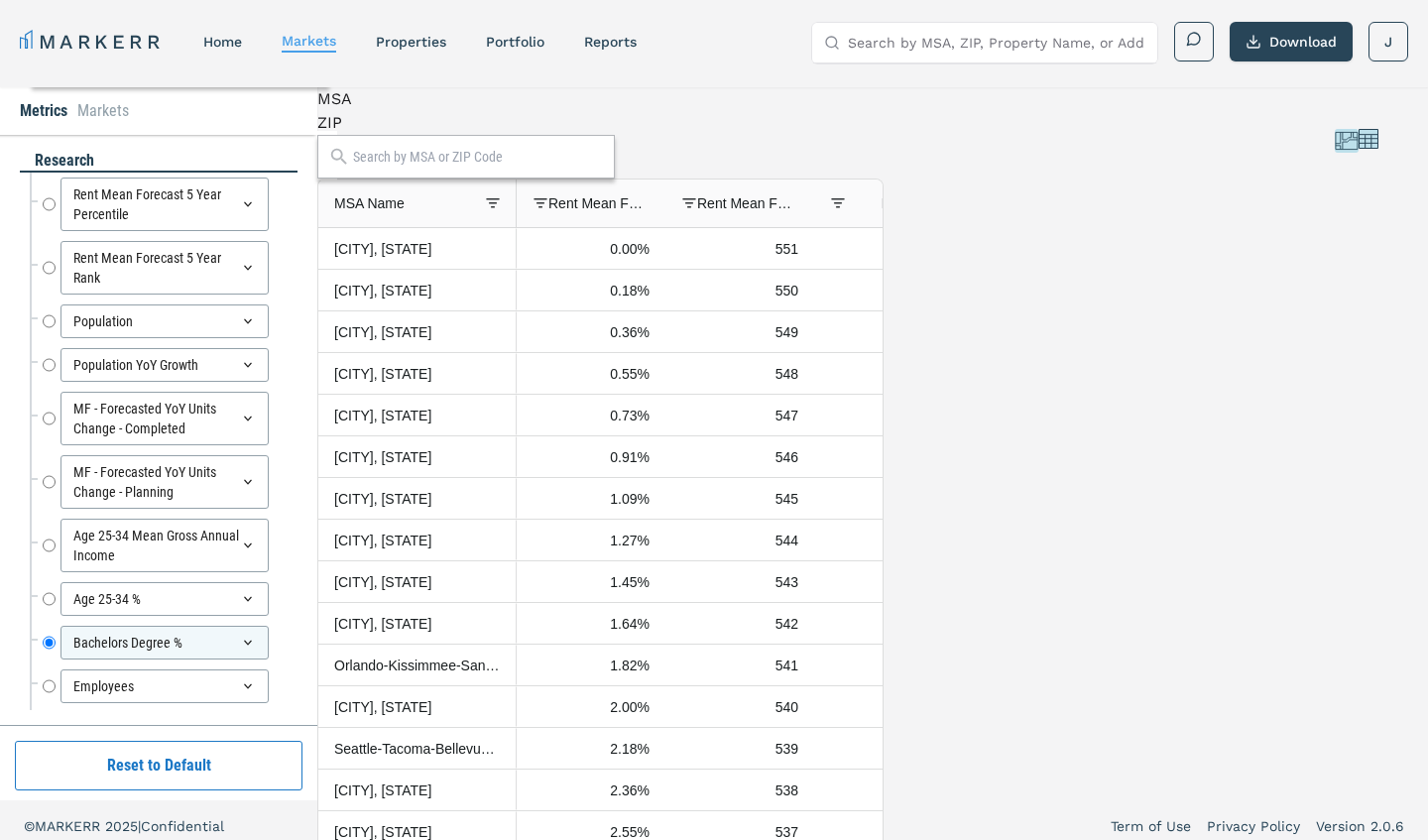 click at bounding box center (327, 156) 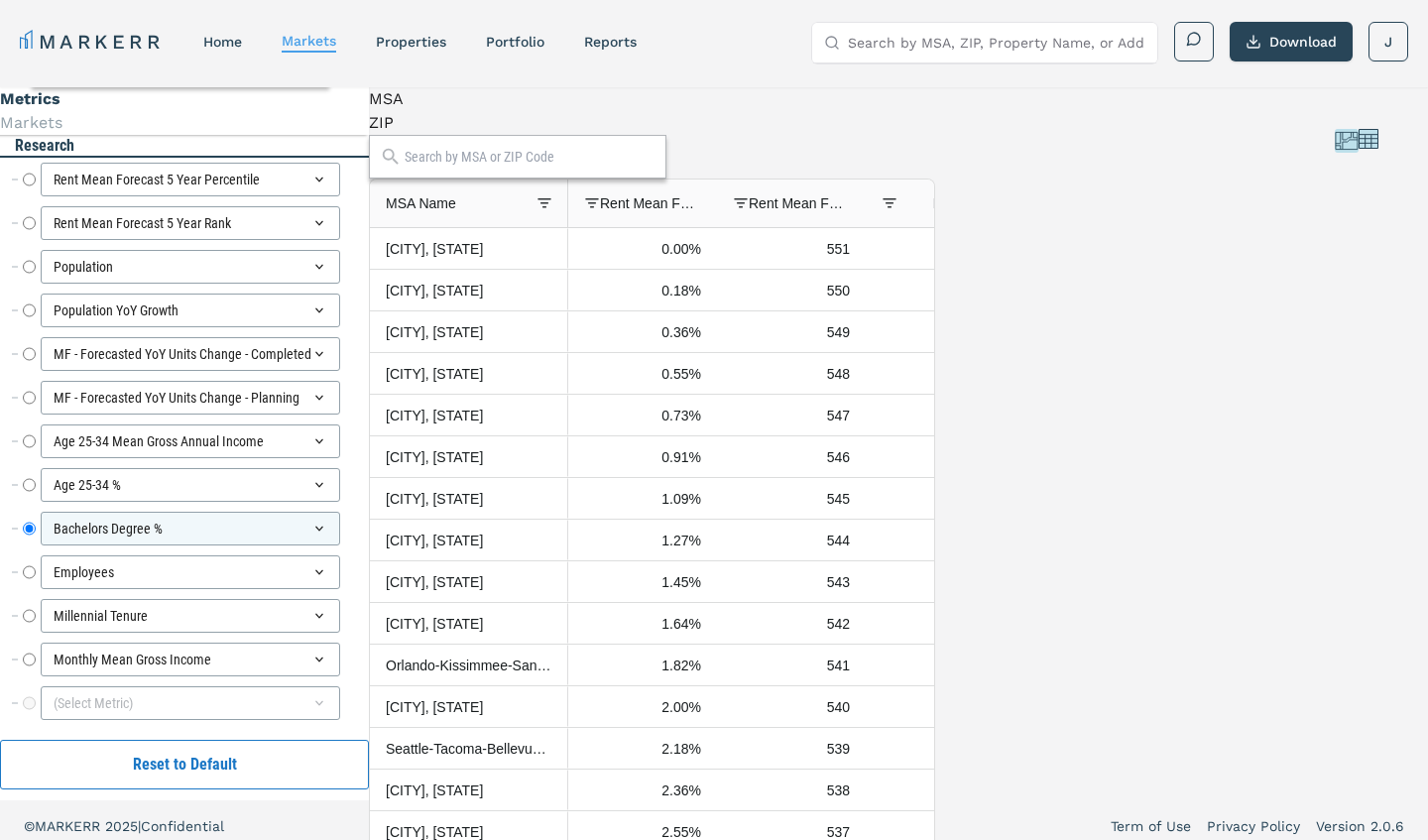 click at bounding box center (1438, 68) 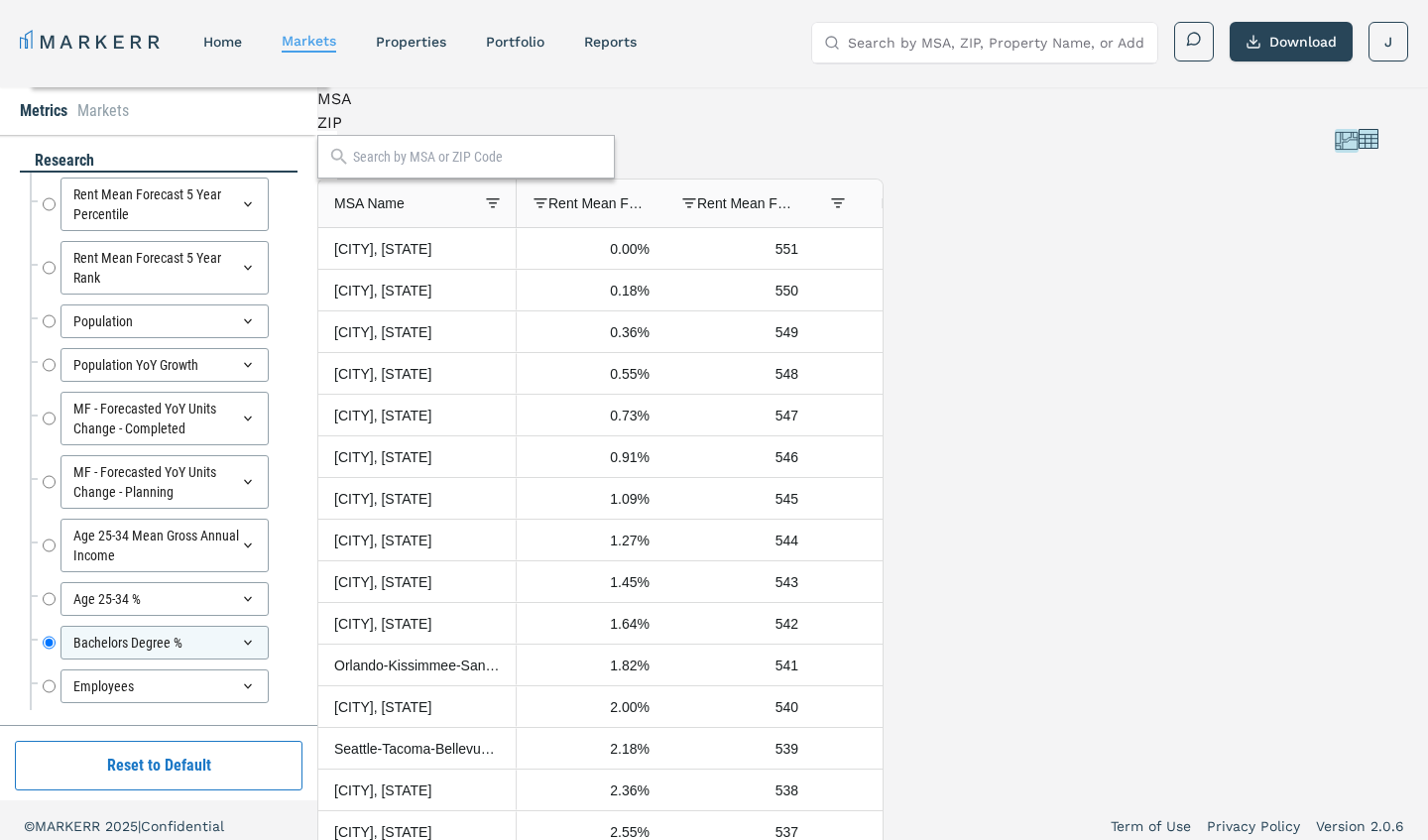 click at bounding box center [1347, 141] 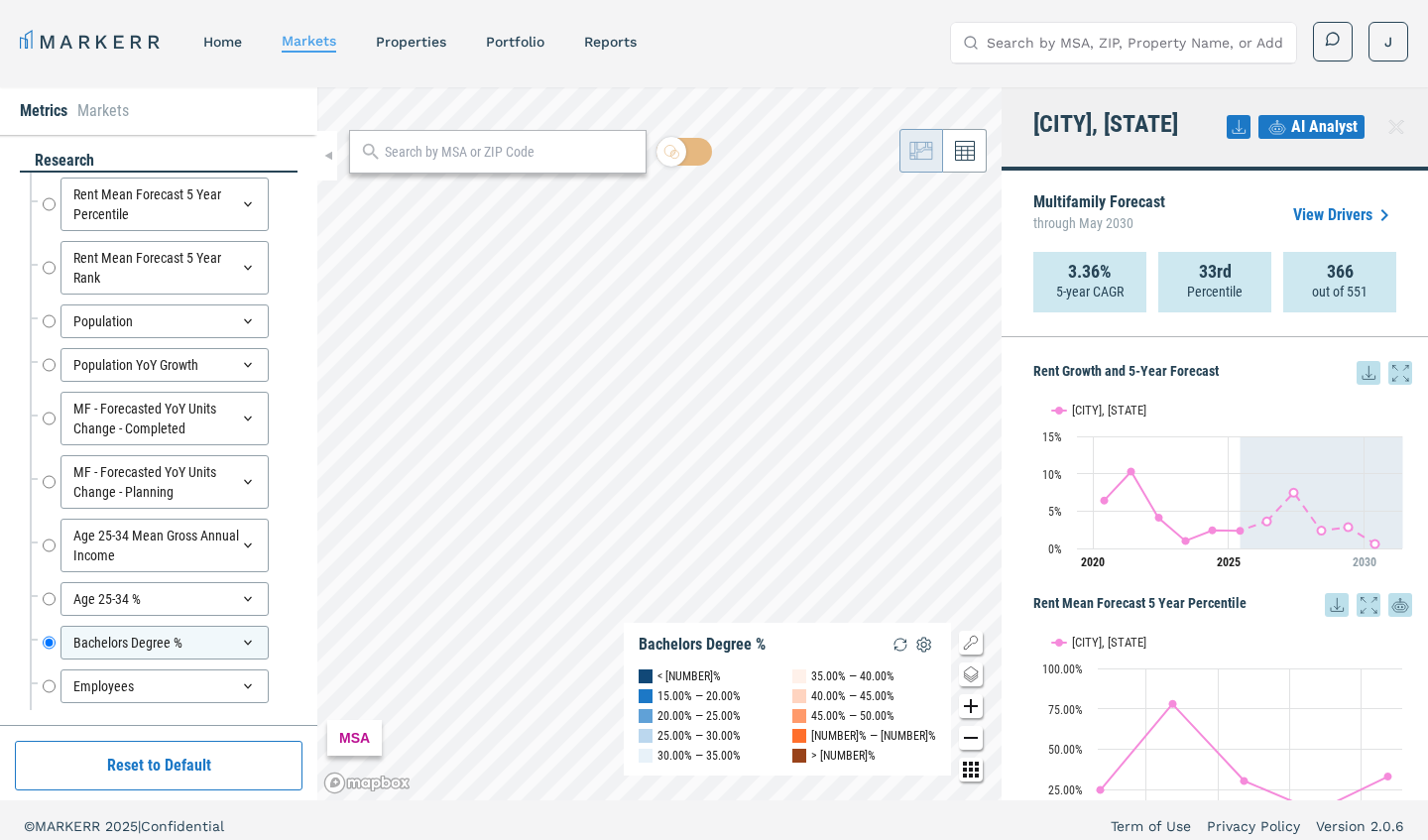 click at bounding box center (1239, 127) 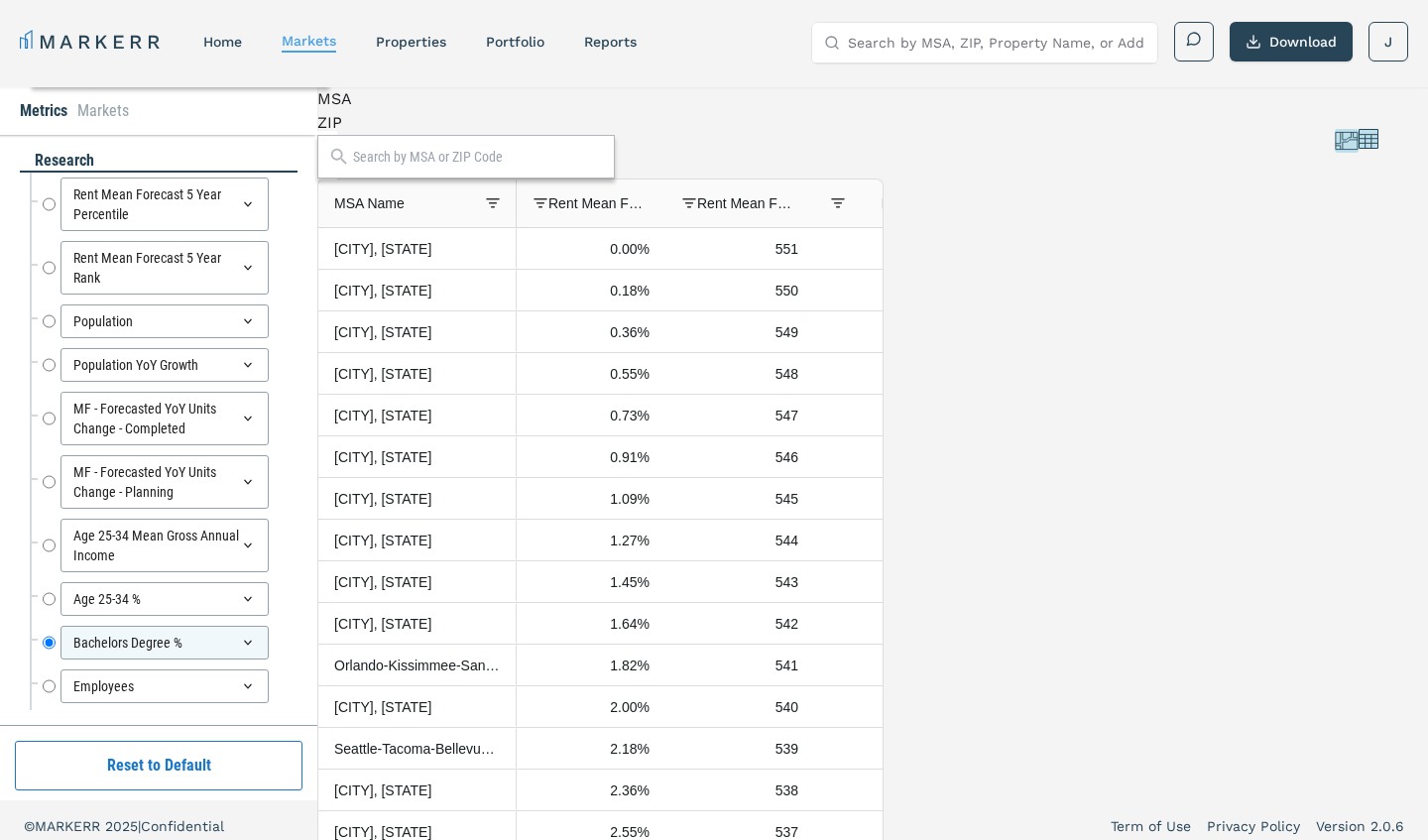 click at bounding box center [478, 157] 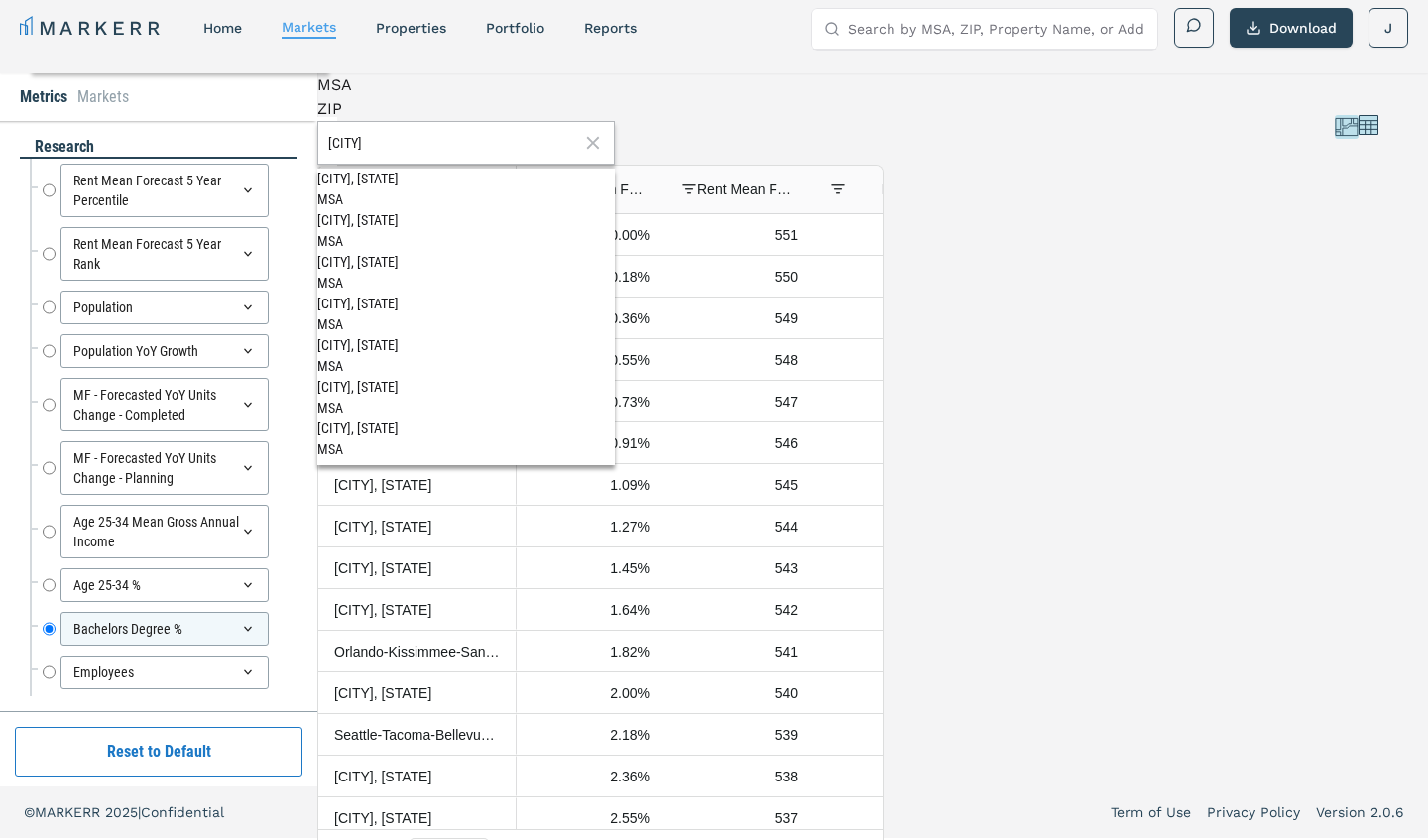 scroll, scrollTop: 12, scrollLeft: 0, axis: vertical 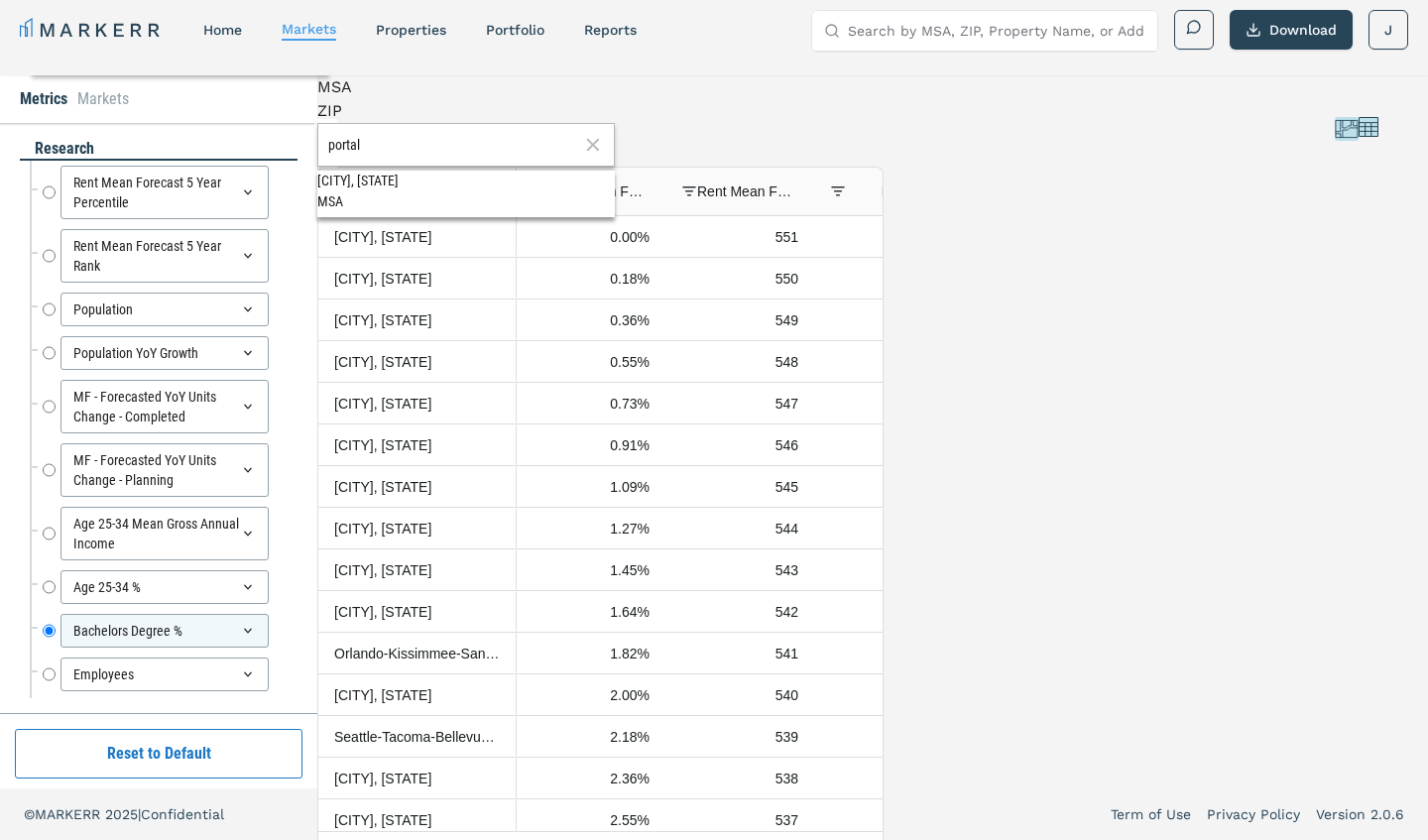 drag, startPoint x: 579, startPoint y: 328, endPoint x: 640, endPoint y: 143, distance: 194.79733 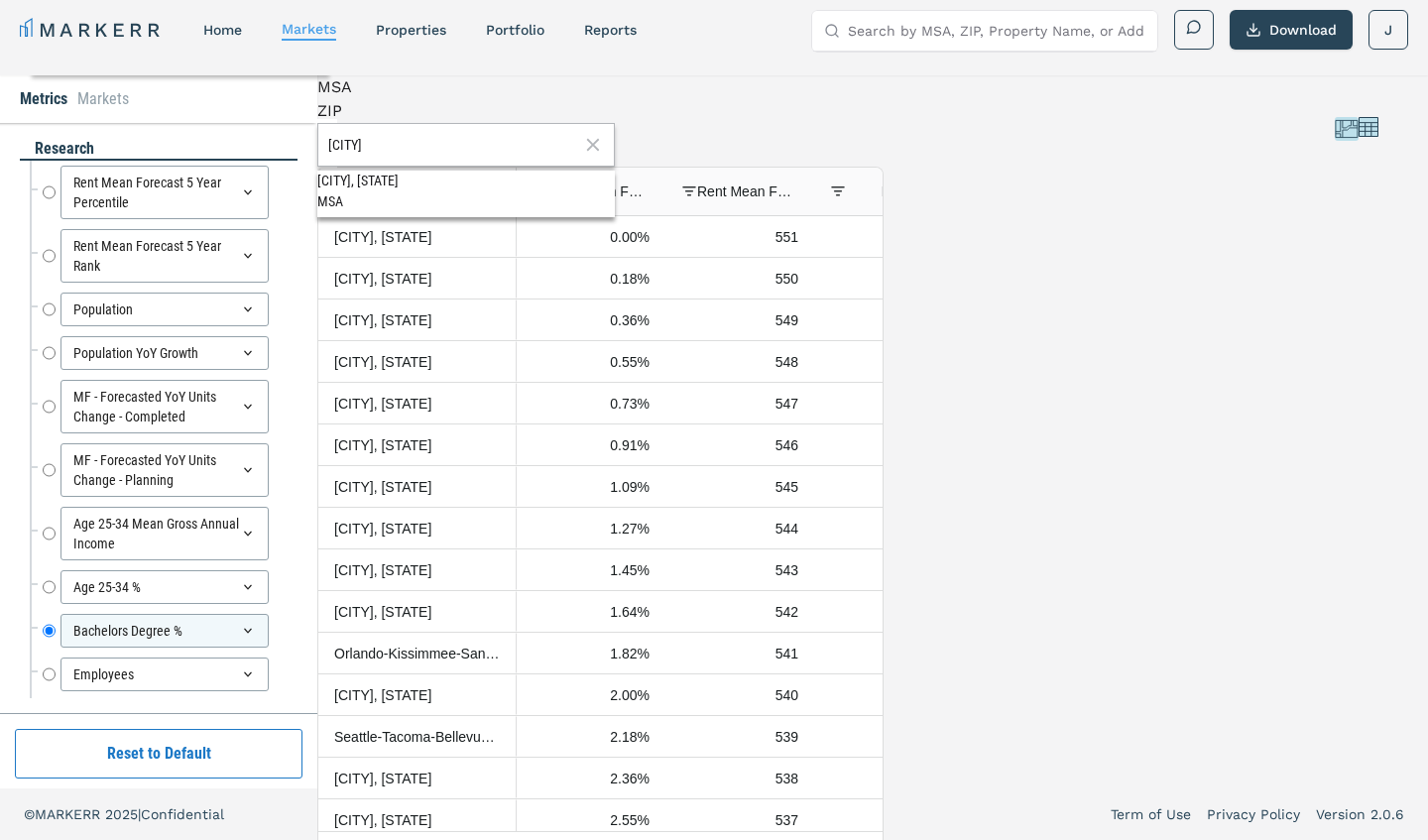 type on "[CITY]" 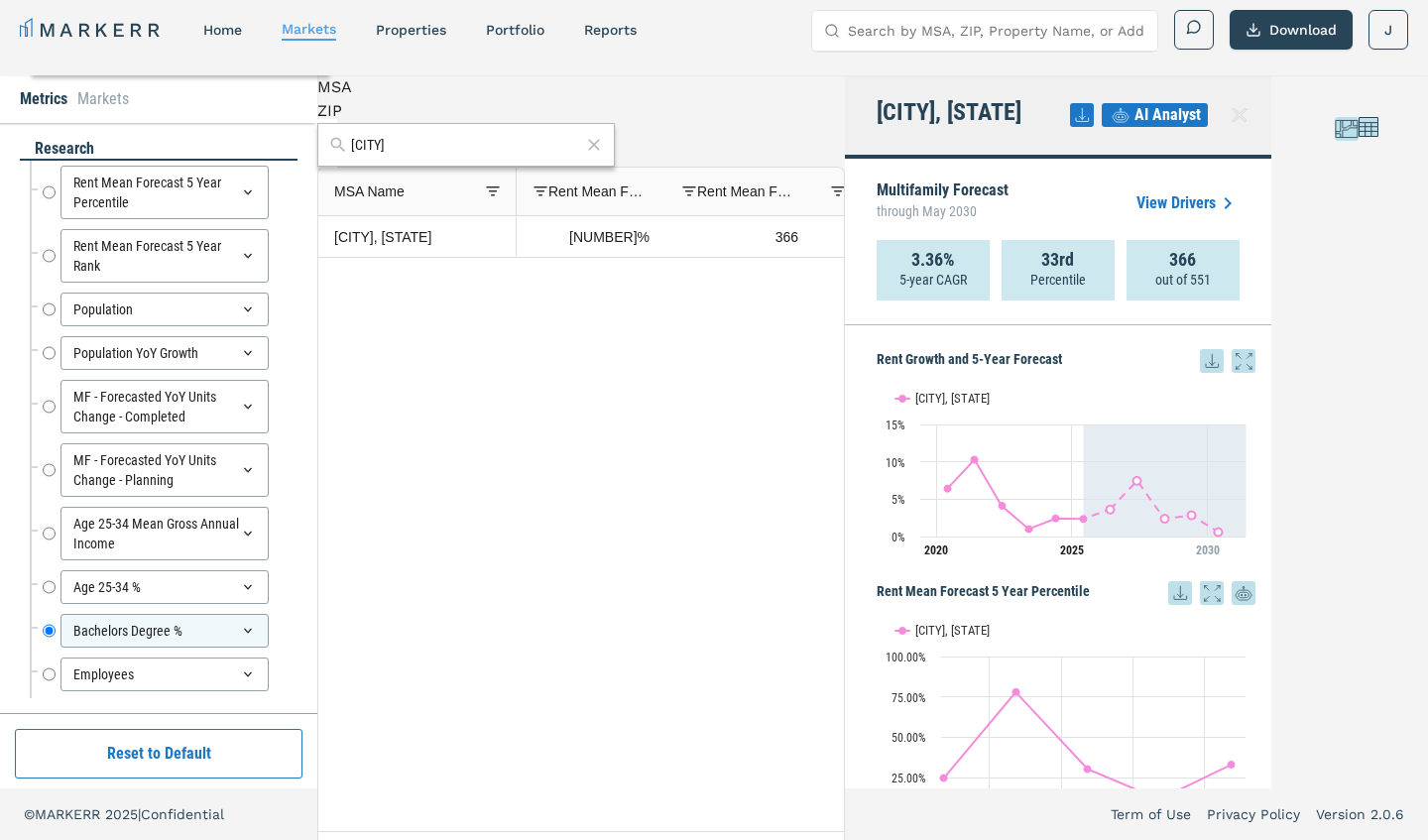 click on "ZIP" at bounding box center [581, 111] 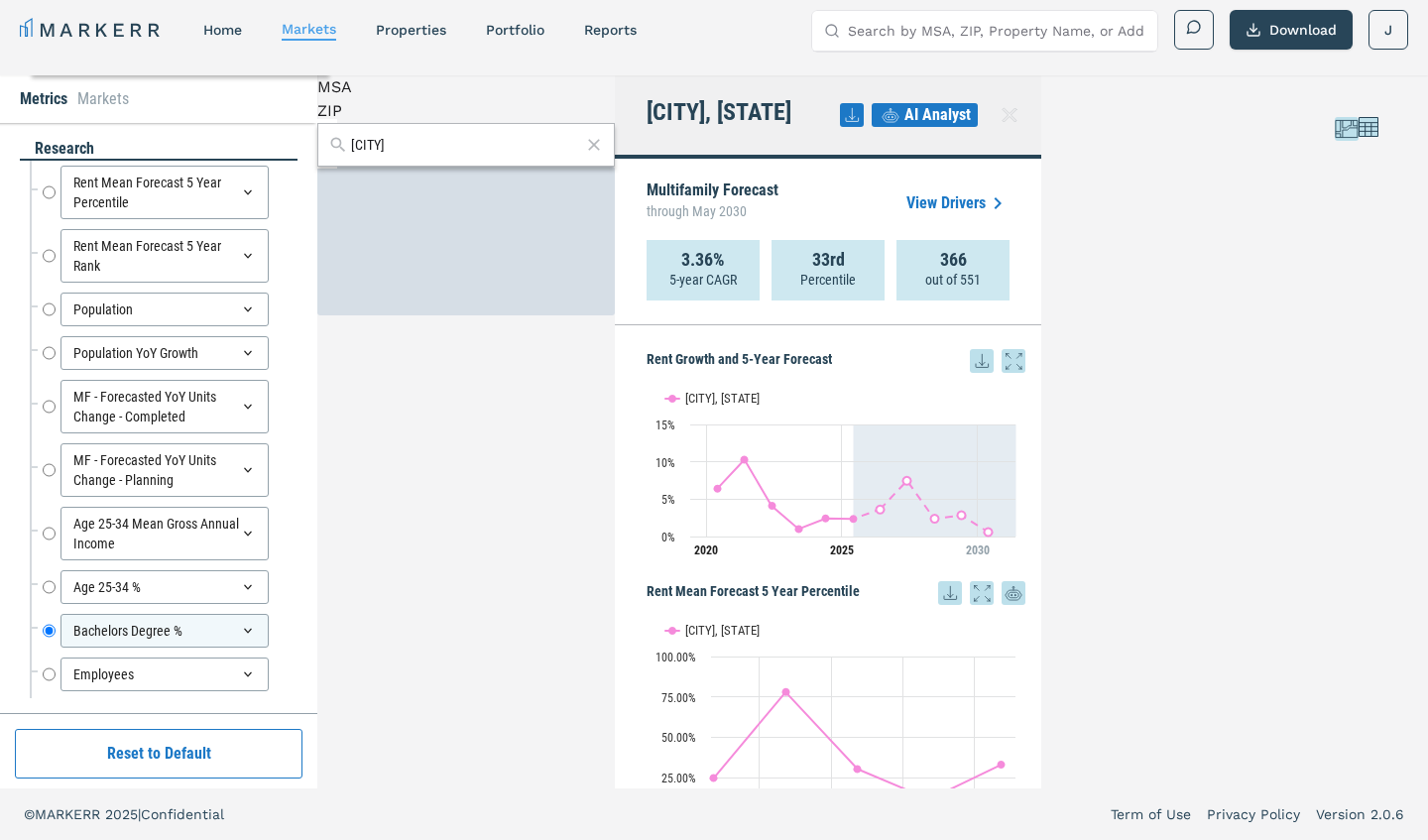 click at bounding box center (1010, 115) 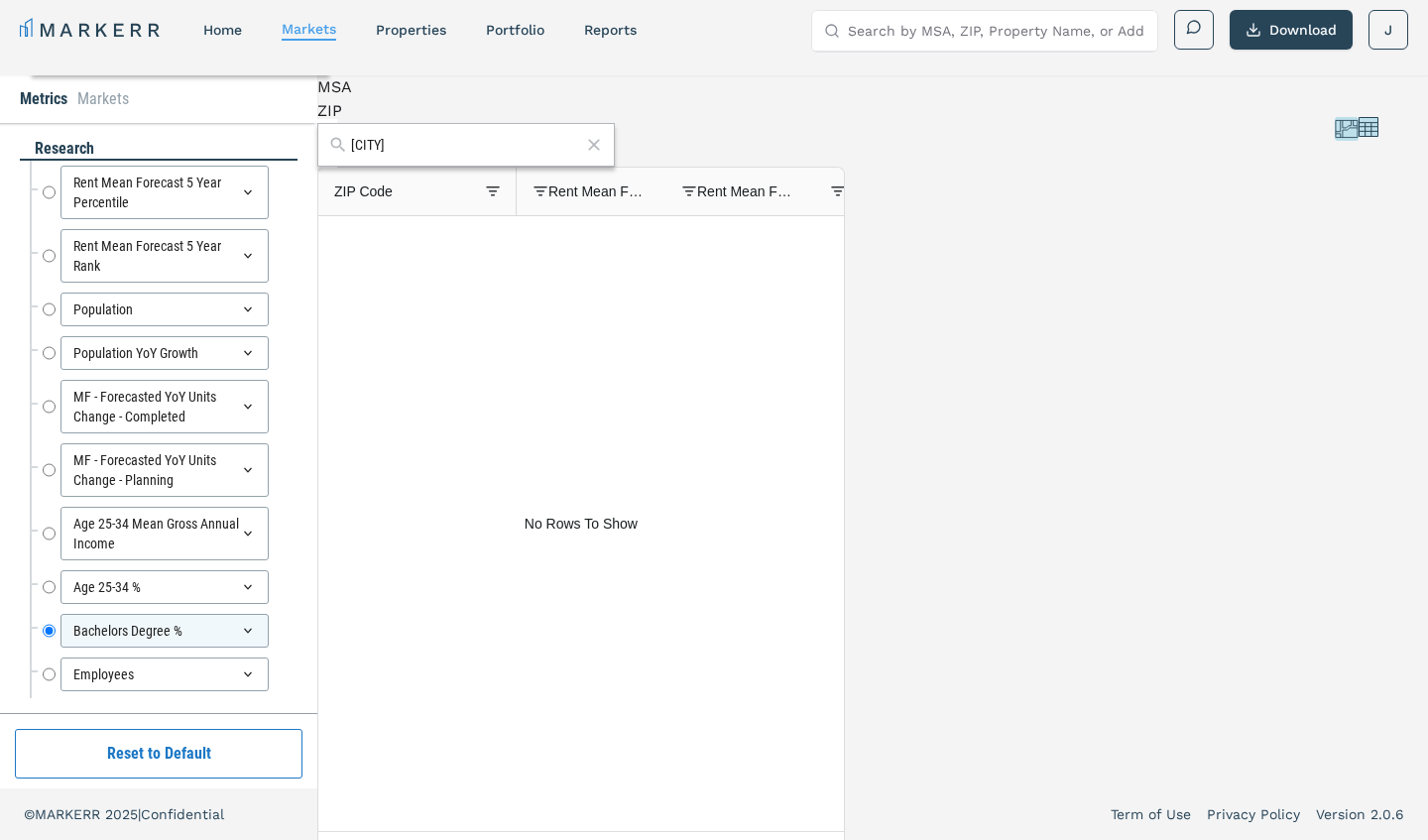 click on "[CITY]" at bounding box center (466, 145) 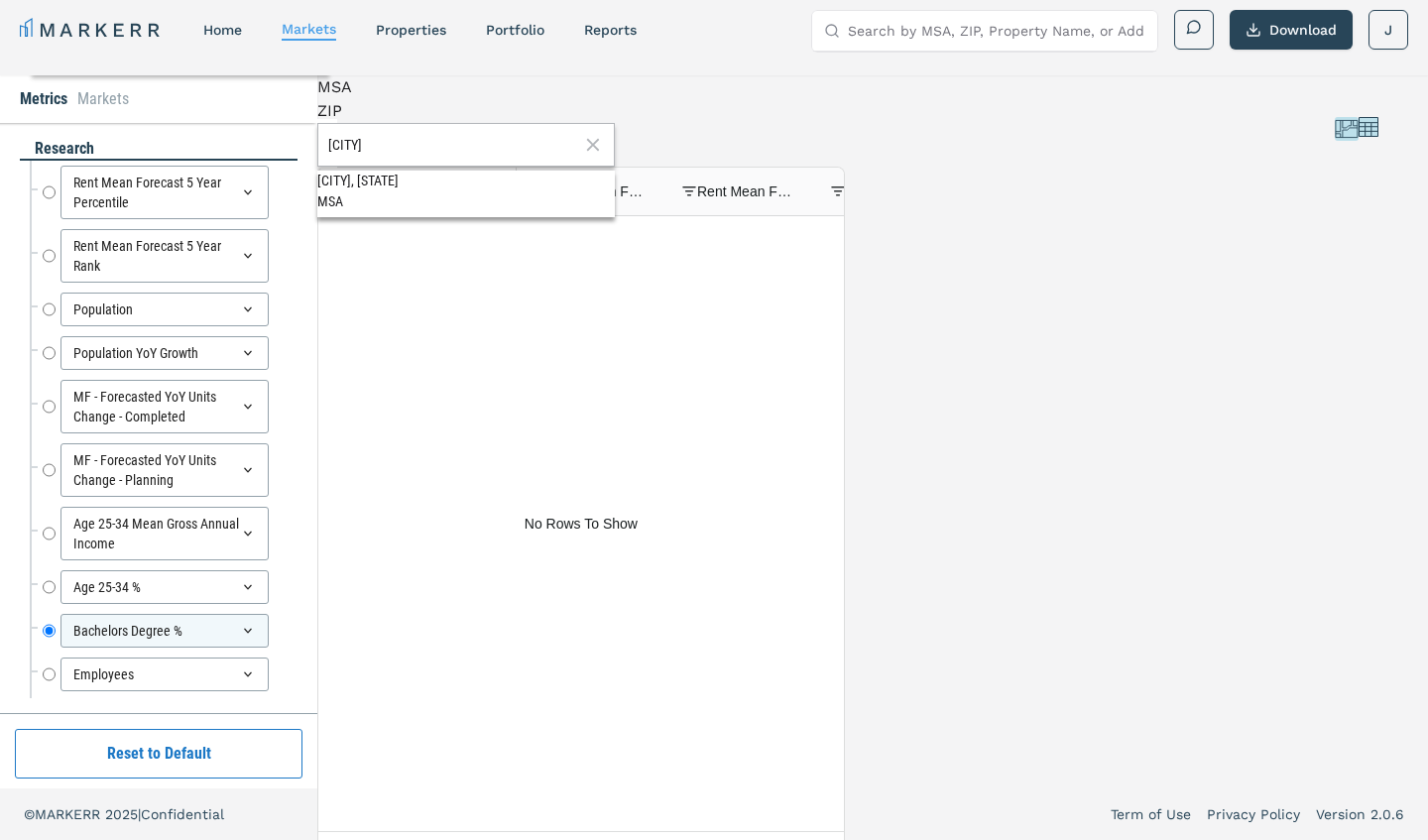 click on "[CITY], [STATE] MSA" at bounding box center [466, 189] 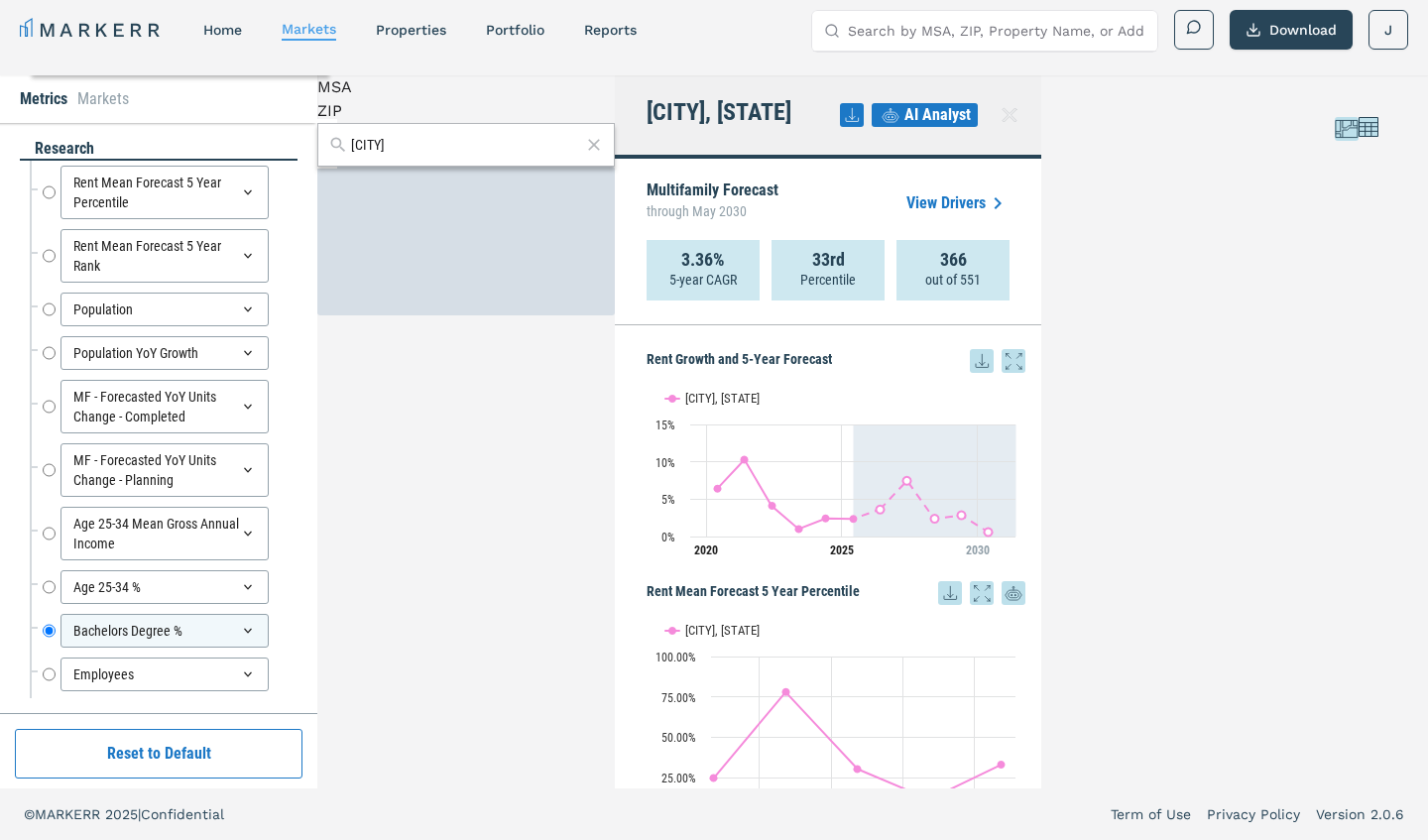 click at bounding box center (338, 144) 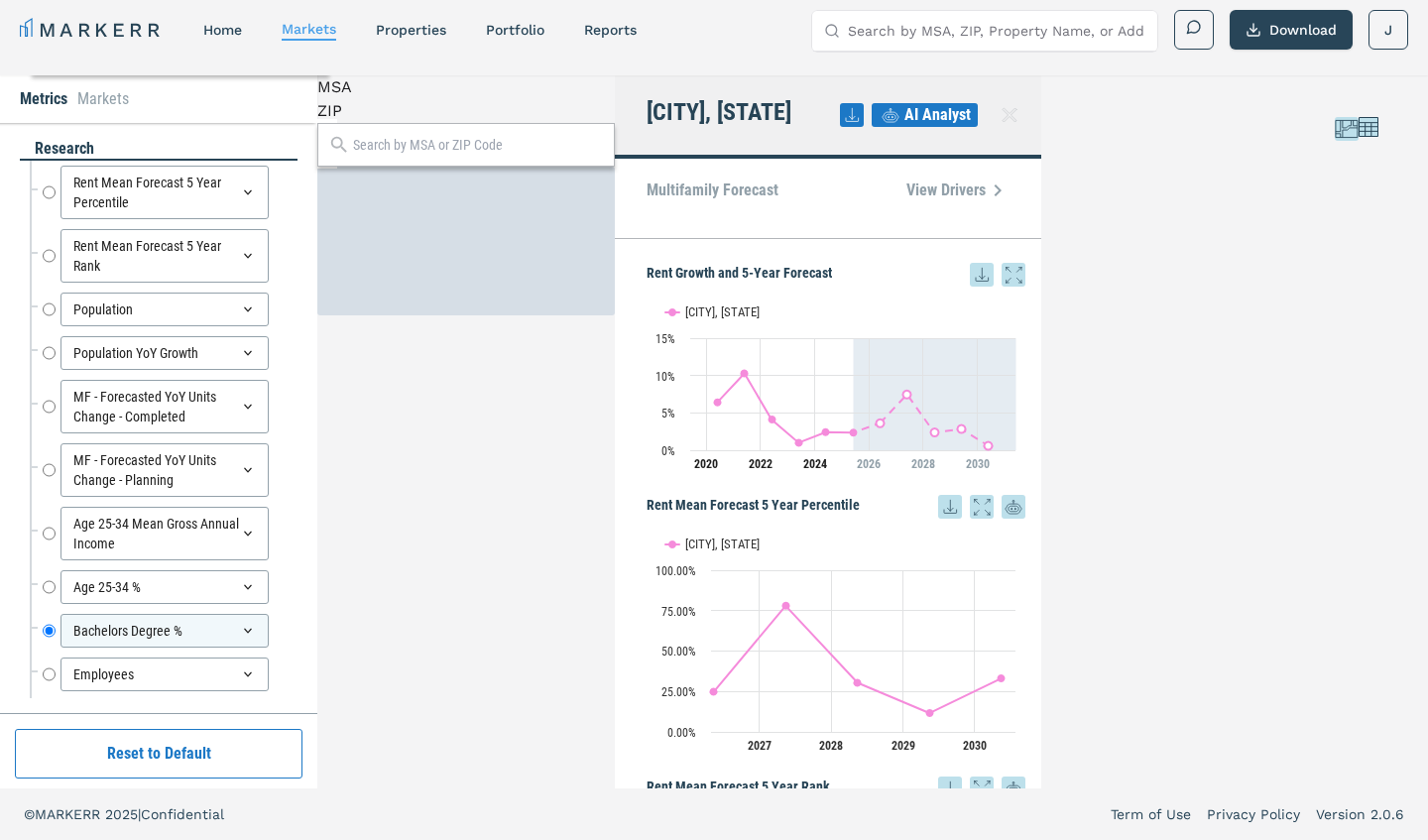 click on "ZIP" at bounding box center (466, 111) 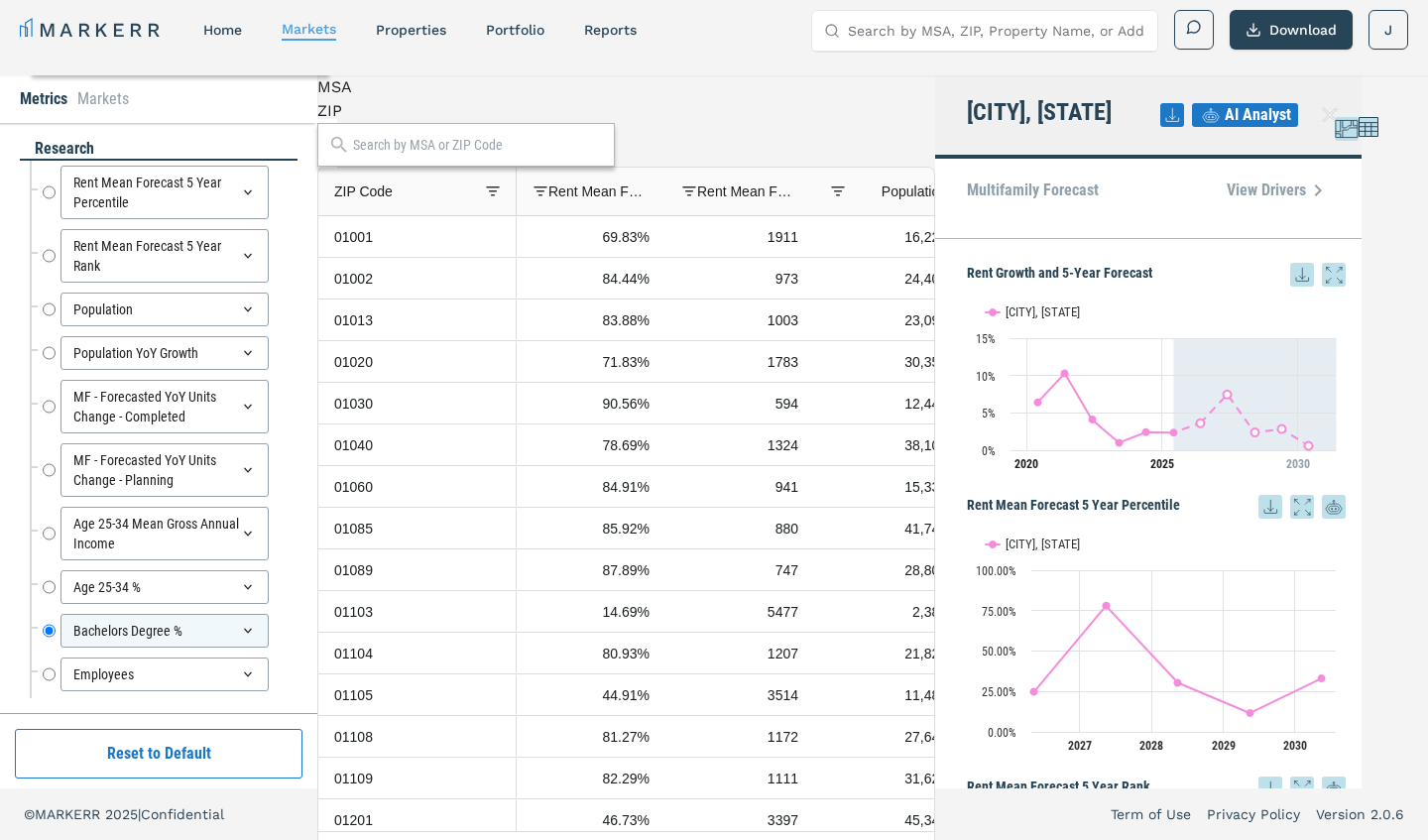 click at bounding box center (1330, 115) 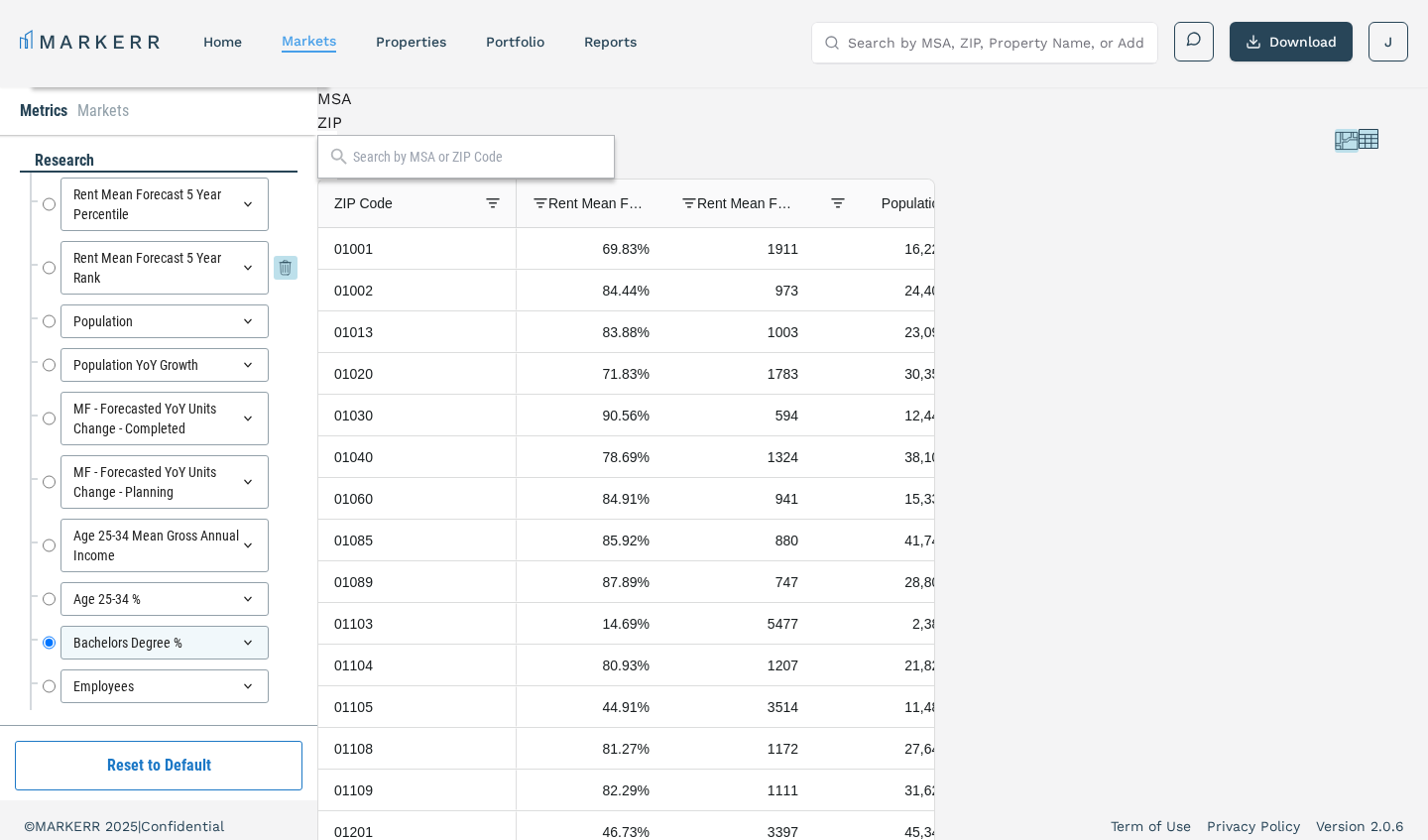 scroll, scrollTop: 0, scrollLeft: 0, axis: both 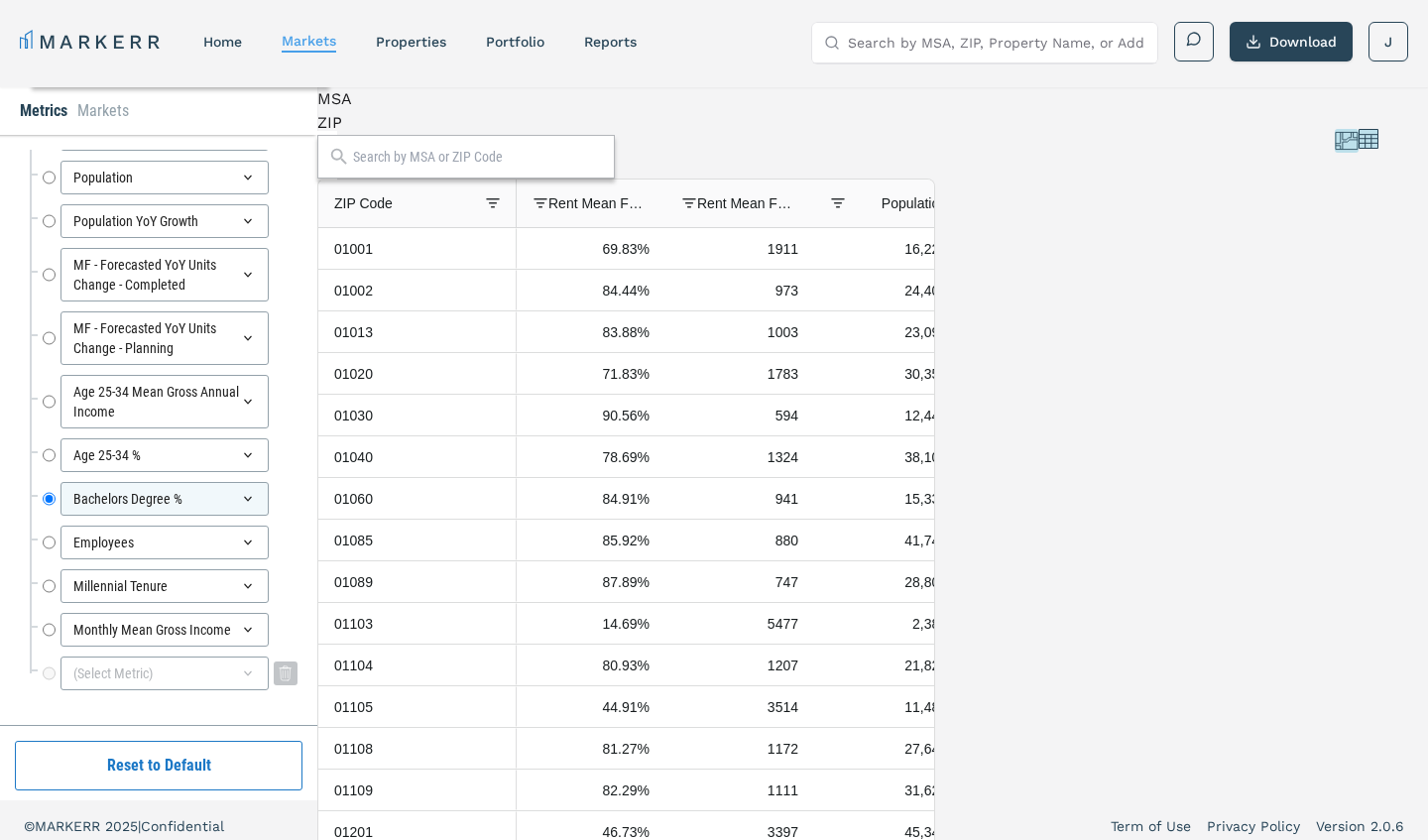 click on "(Select Metric)" at bounding box center [165, 673] 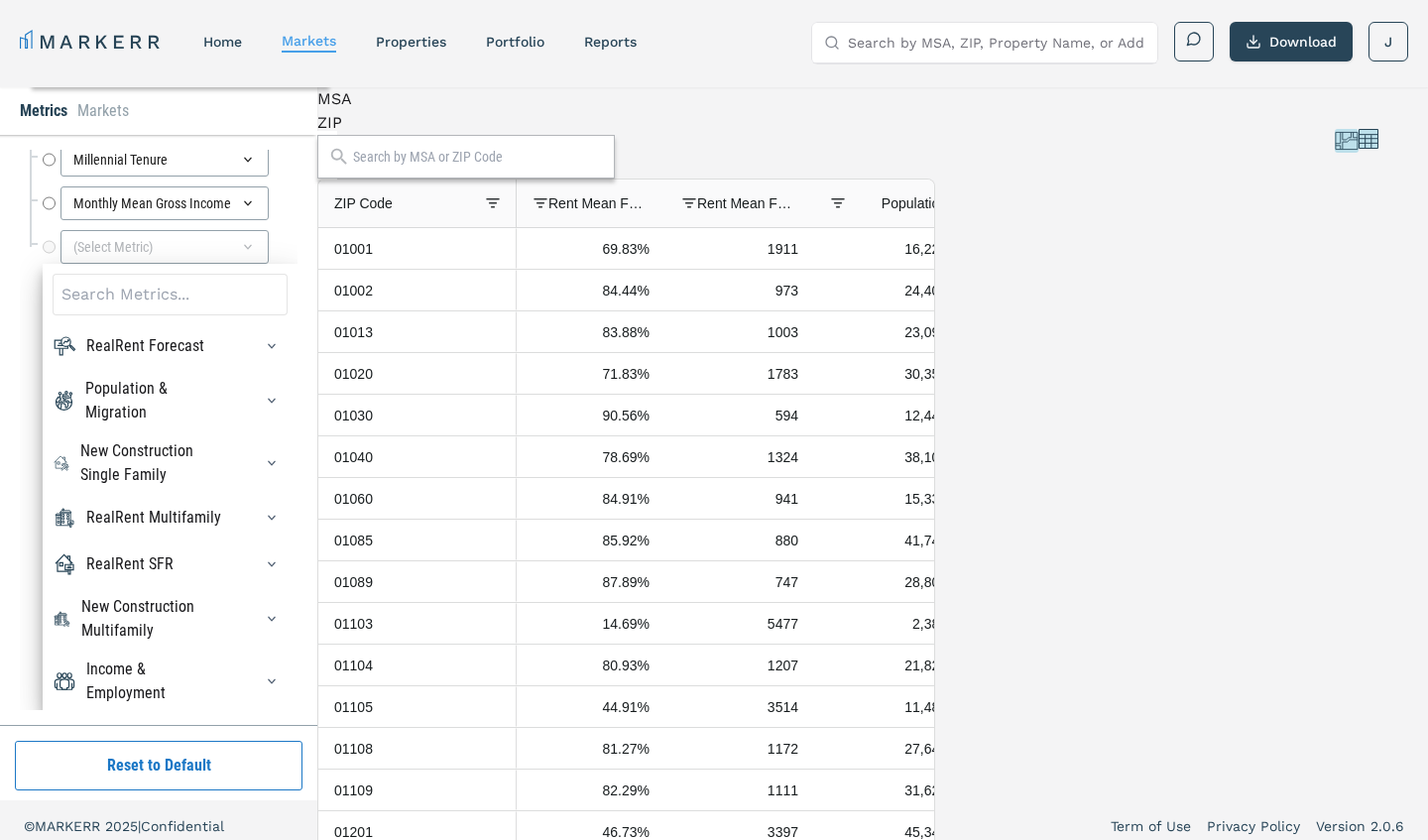 scroll, scrollTop: 570, scrollLeft: 0, axis: vertical 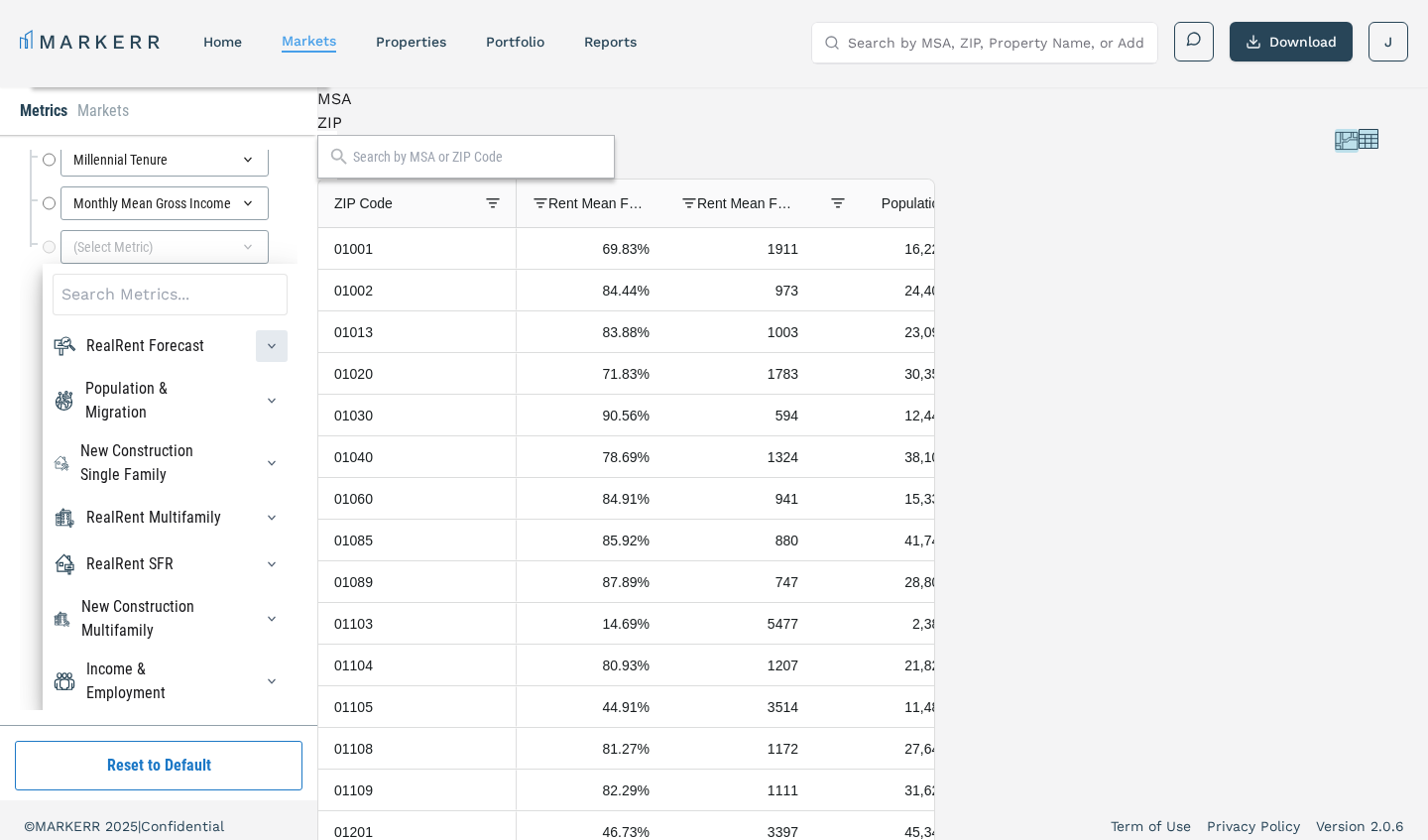 click at bounding box center (272, 346) 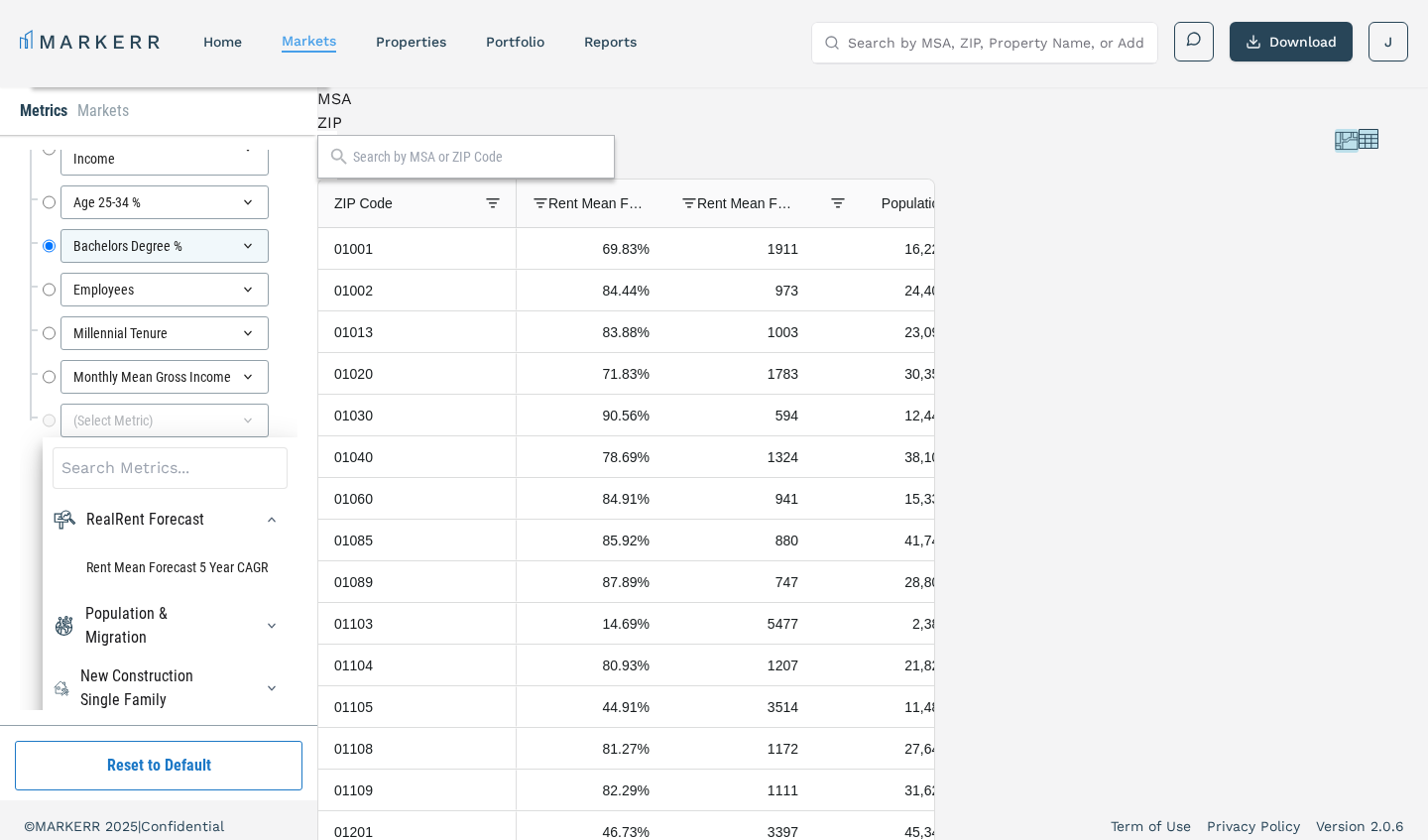 scroll, scrollTop: 403, scrollLeft: 0, axis: vertical 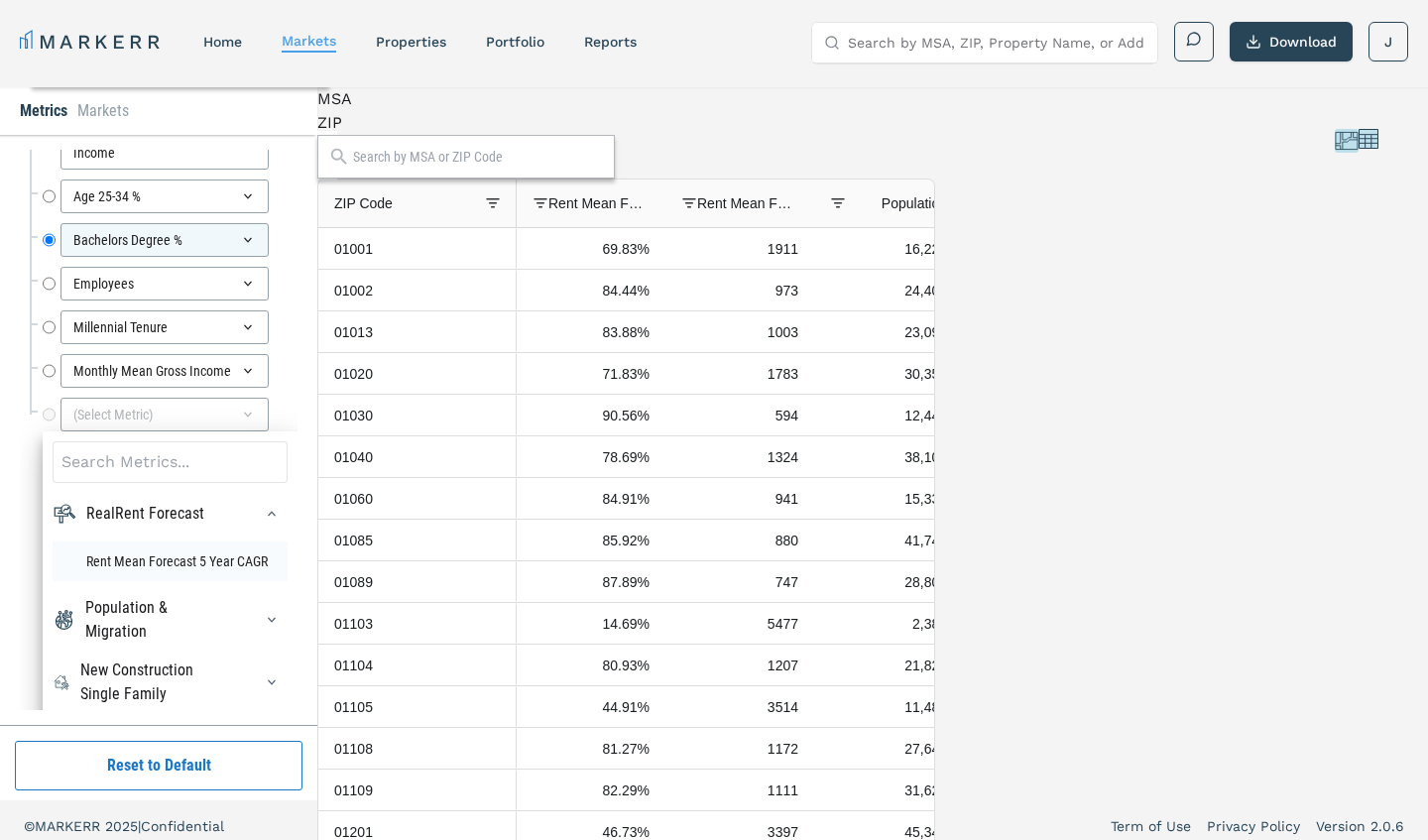 click on "Rent Mean Forecast 5 Year CAGR" at bounding box center (170, 561) 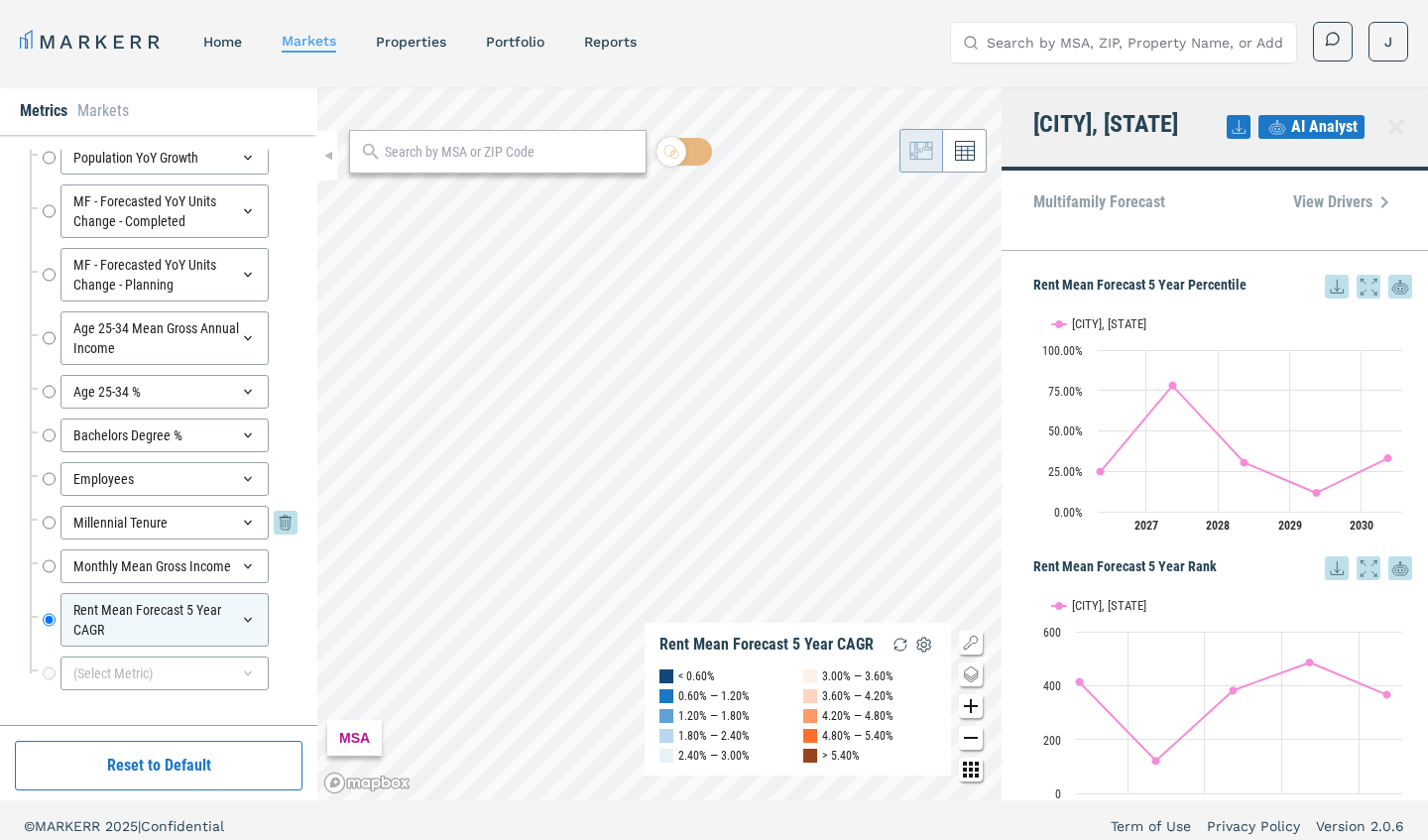 scroll, scrollTop: 207, scrollLeft: 0, axis: vertical 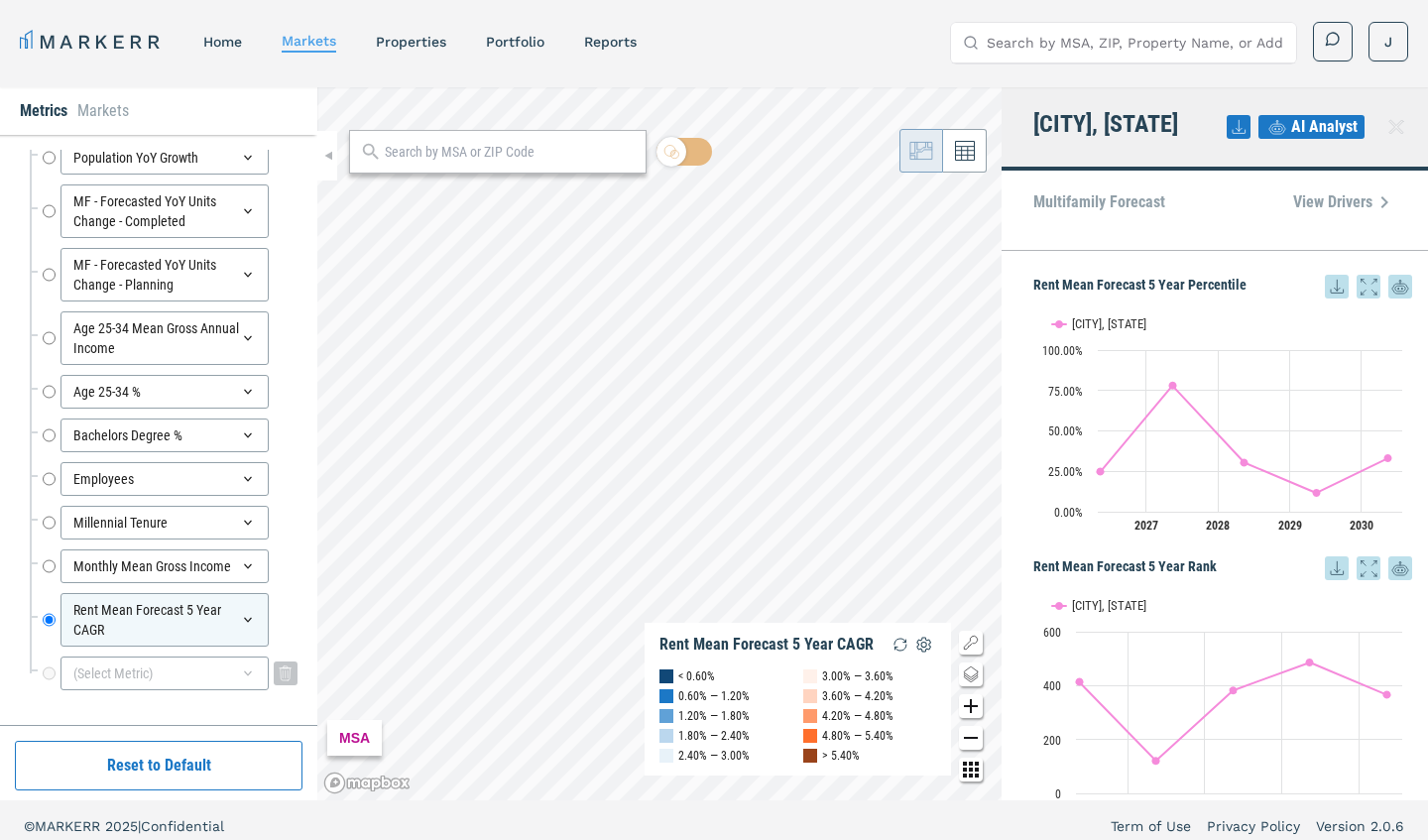 click at bounding box center [248, 673] 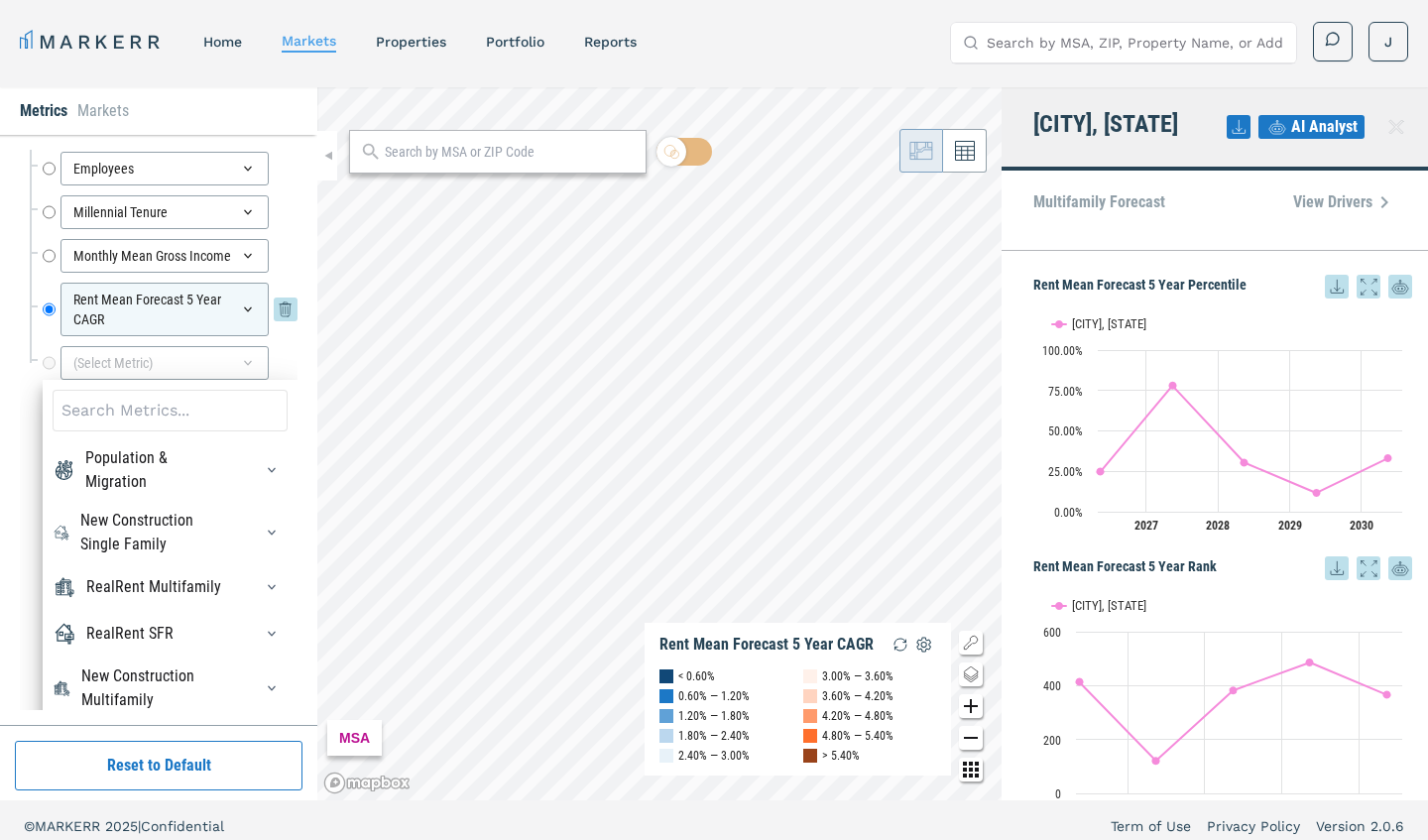scroll, scrollTop: 533, scrollLeft: 0, axis: vertical 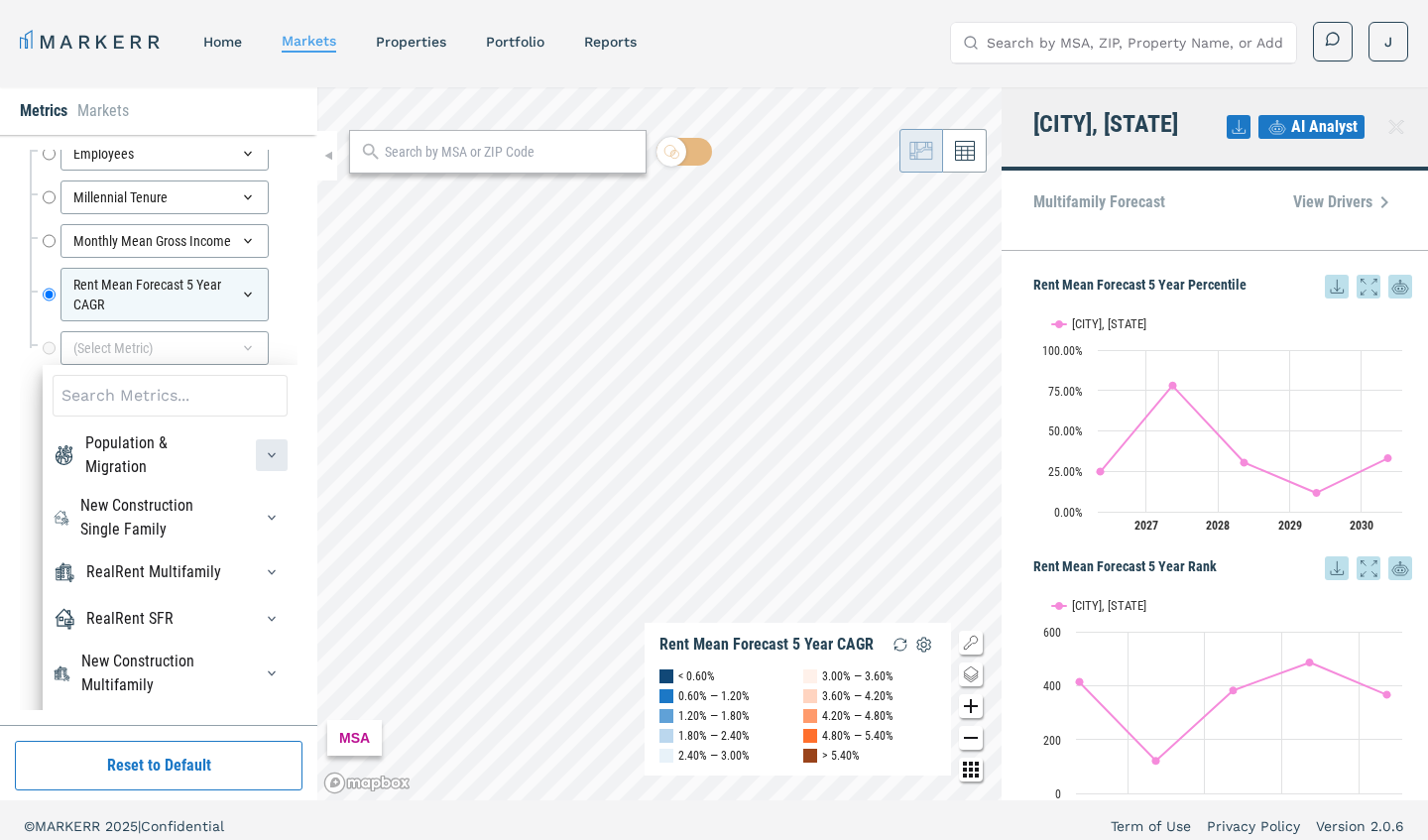 click at bounding box center [272, 455] 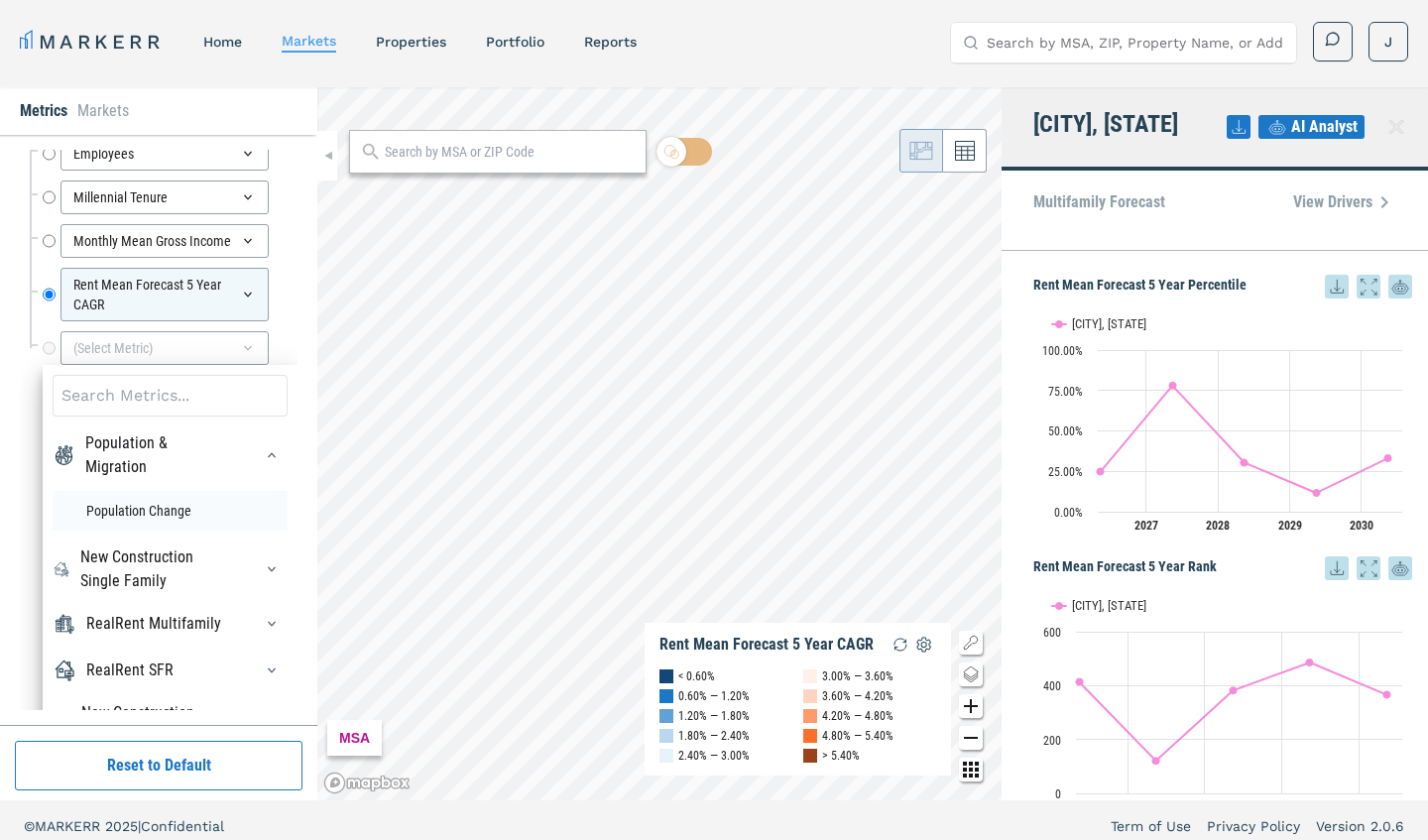 click on "Population Change" at bounding box center (170, 511) 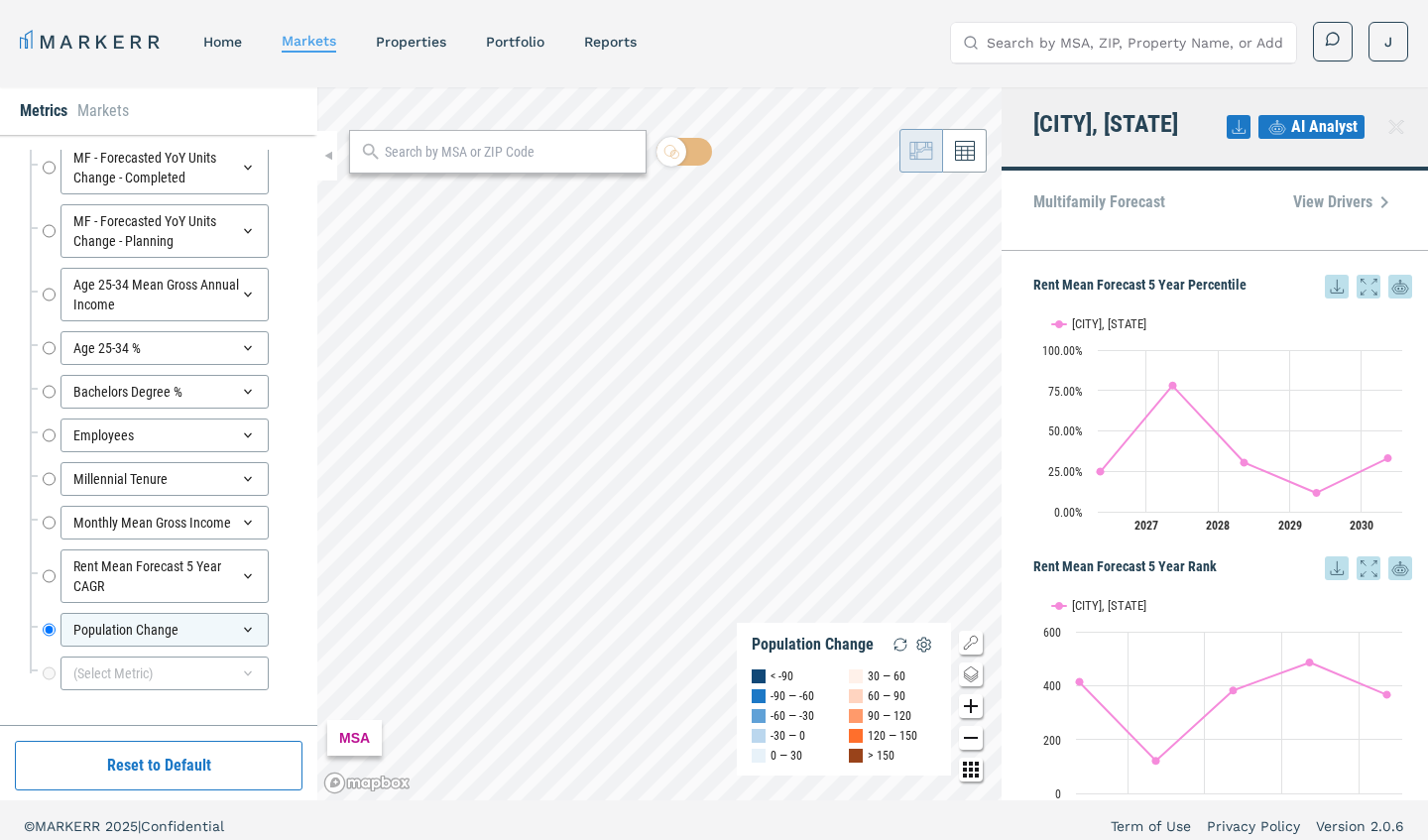 scroll, scrollTop: 251, scrollLeft: 0, axis: vertical 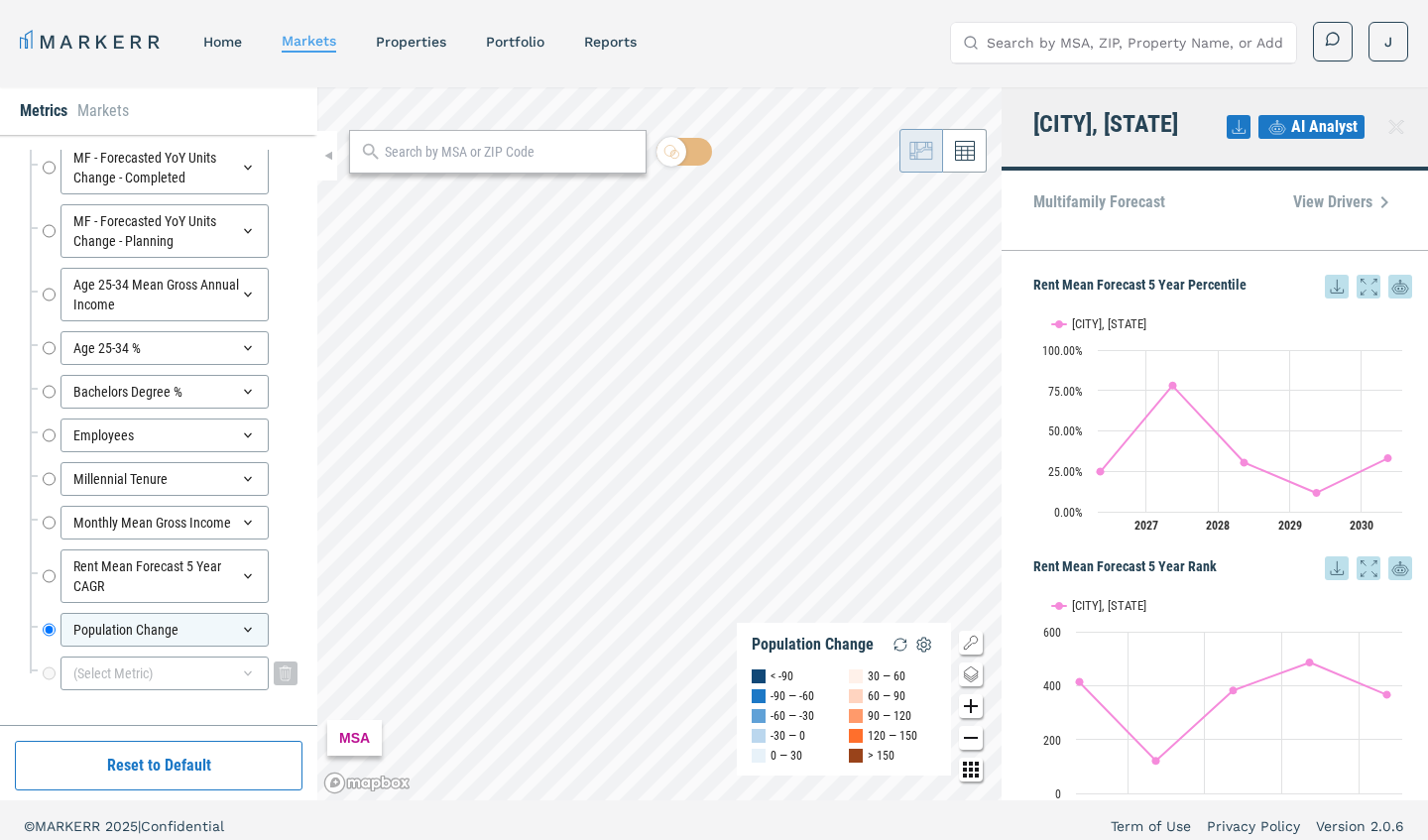 click at bounding box center [248, 673] 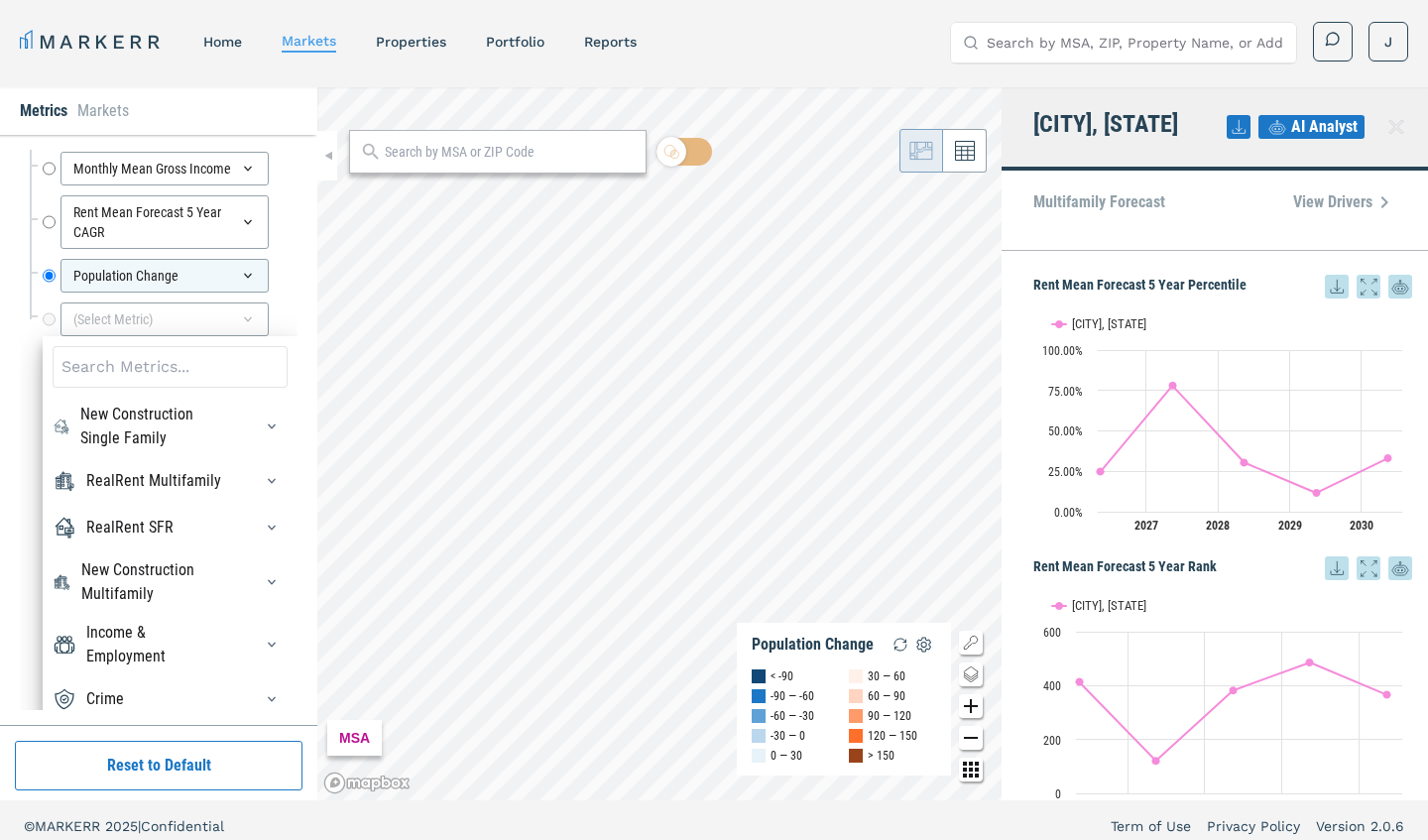 scroll, scrollTop: 604, scrollLeft: 0, axis: vertical 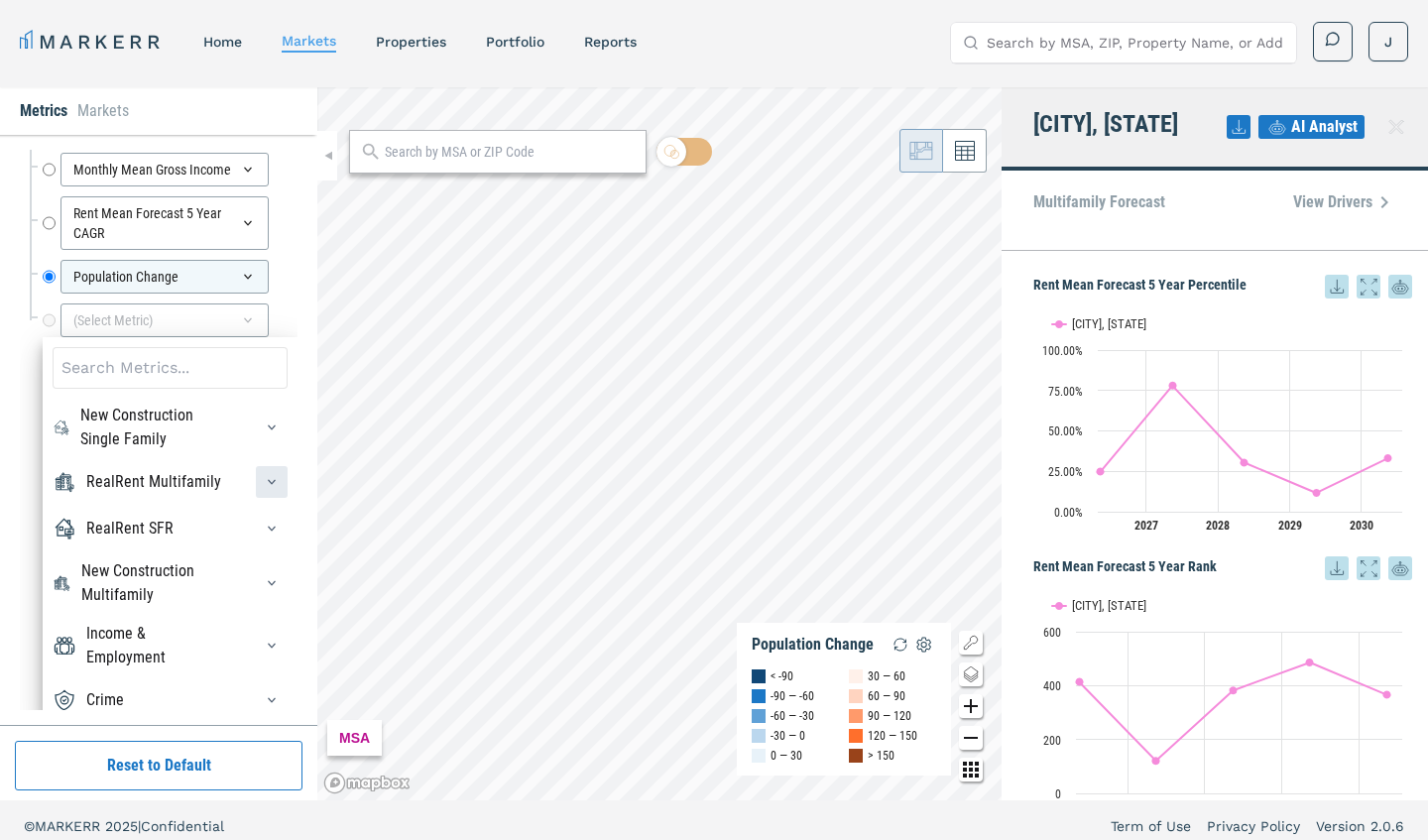 click at bounding box center (272, 482) 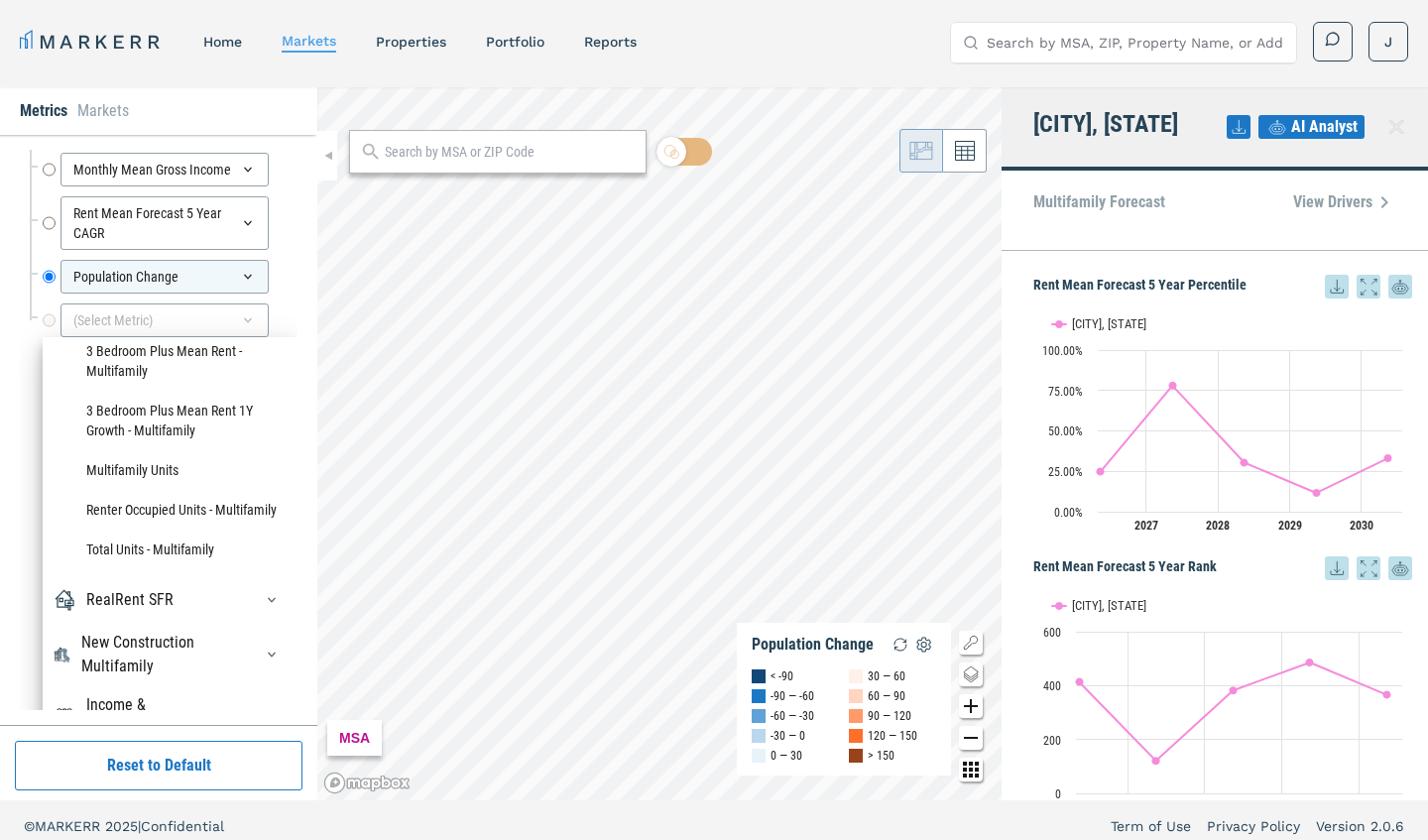 scroll, scrollTop: 2239, scrollLeft: 0, axis: vertical 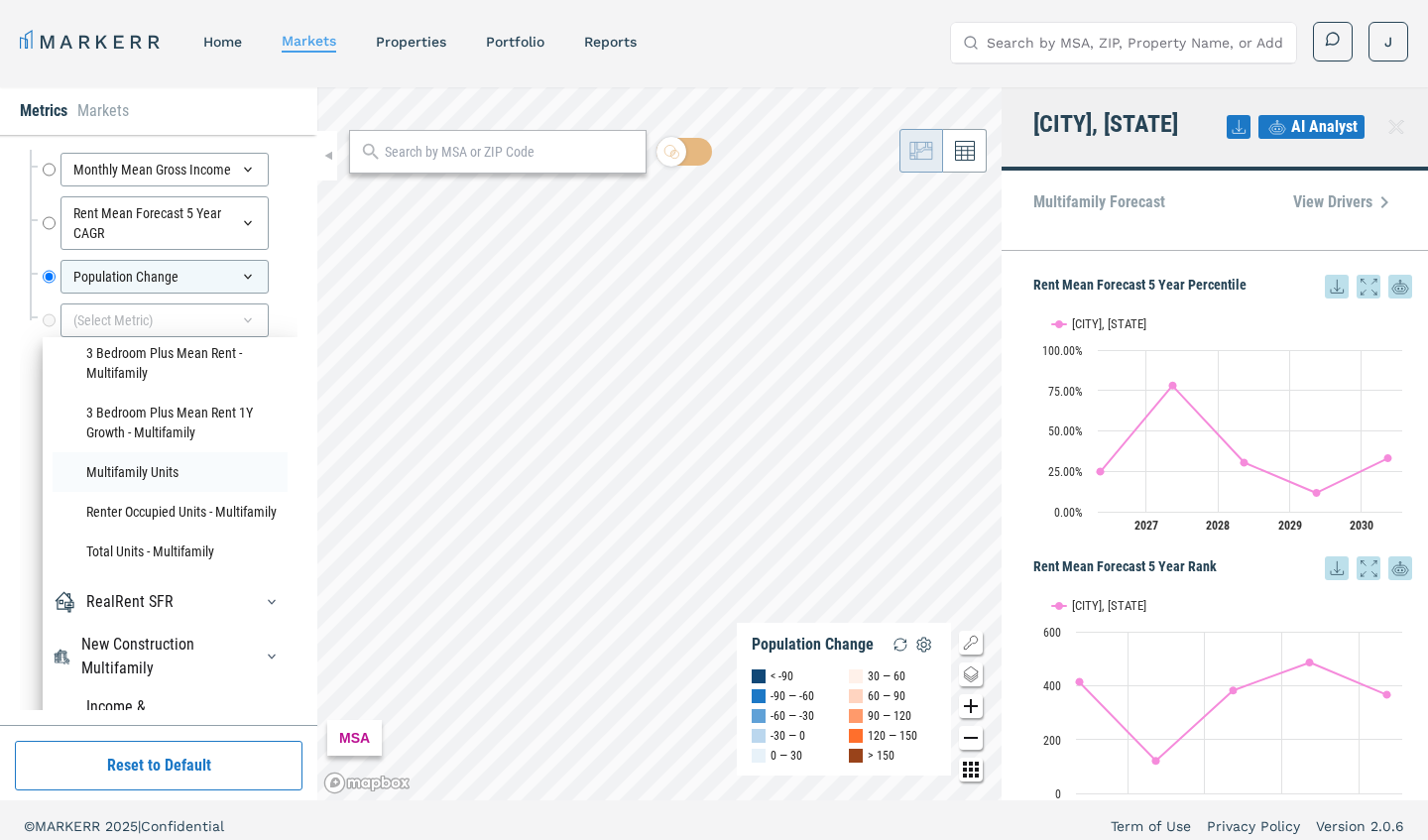 click on "Multifamily Units" at bounding box center (170, 472) 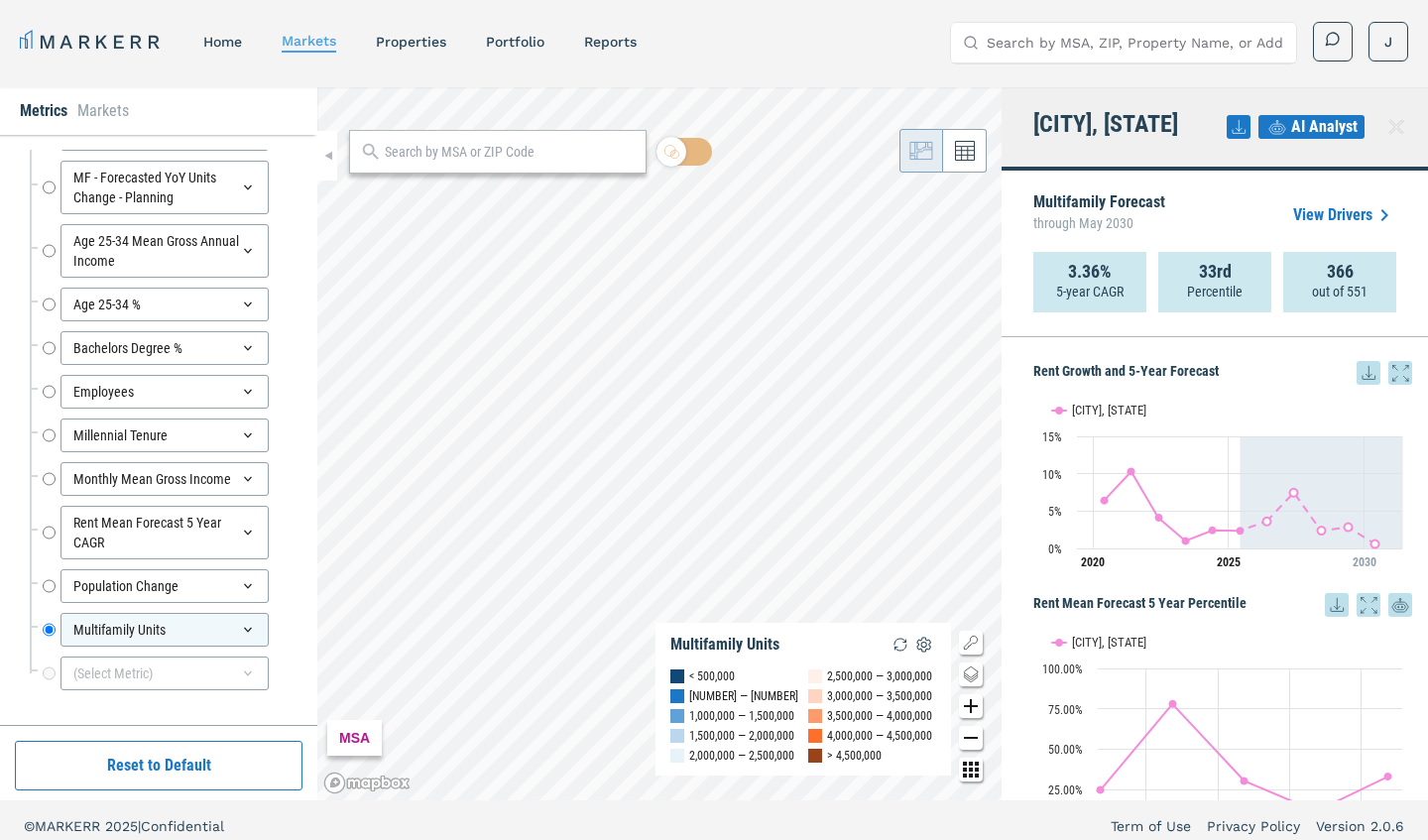 scroll, scrollTop: 295, scrollLeft: 0, axis: vertical 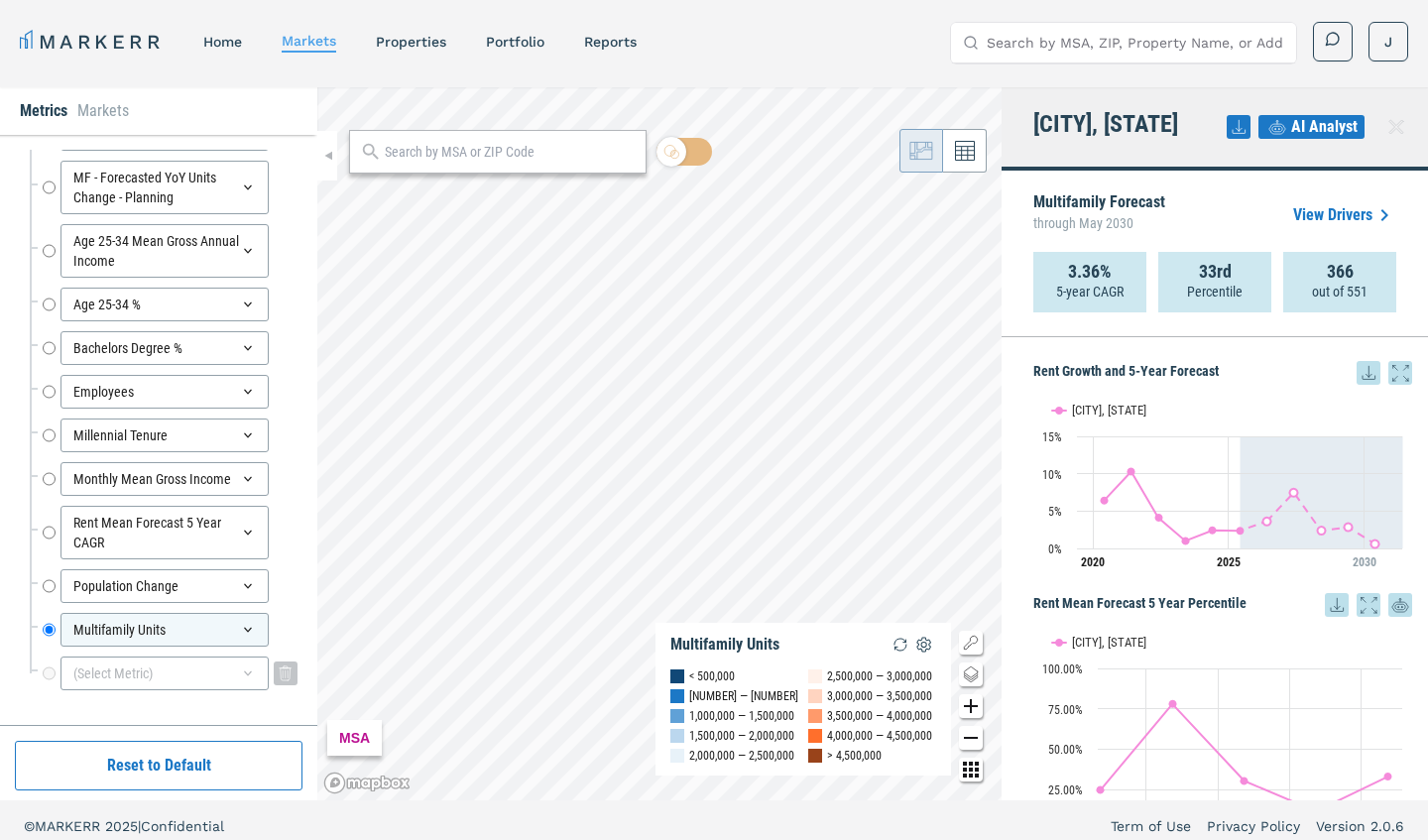 click at bounding box center [248, 673] 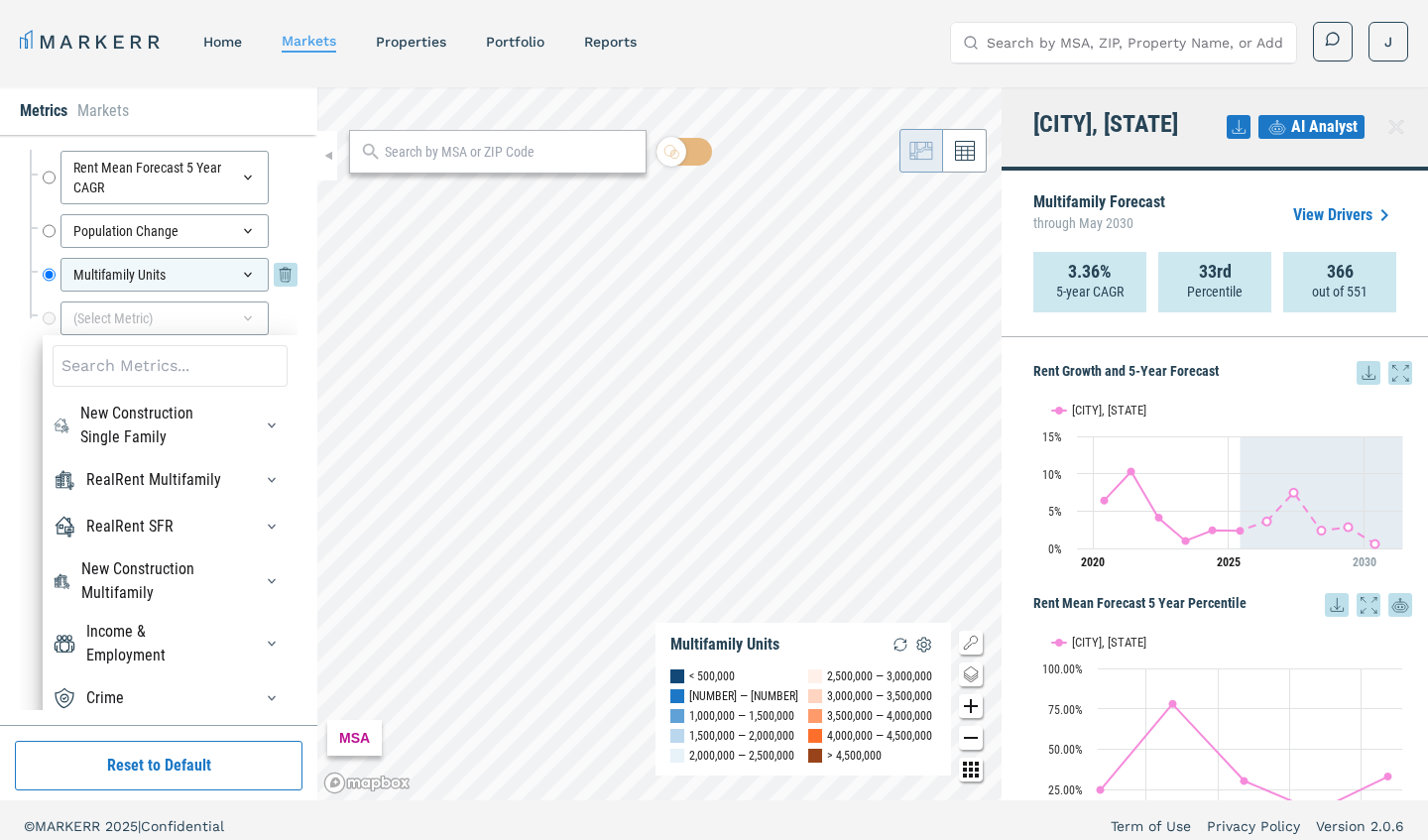 scroll, scrollTop: 648, scrollLeft: 0, axis: vertical 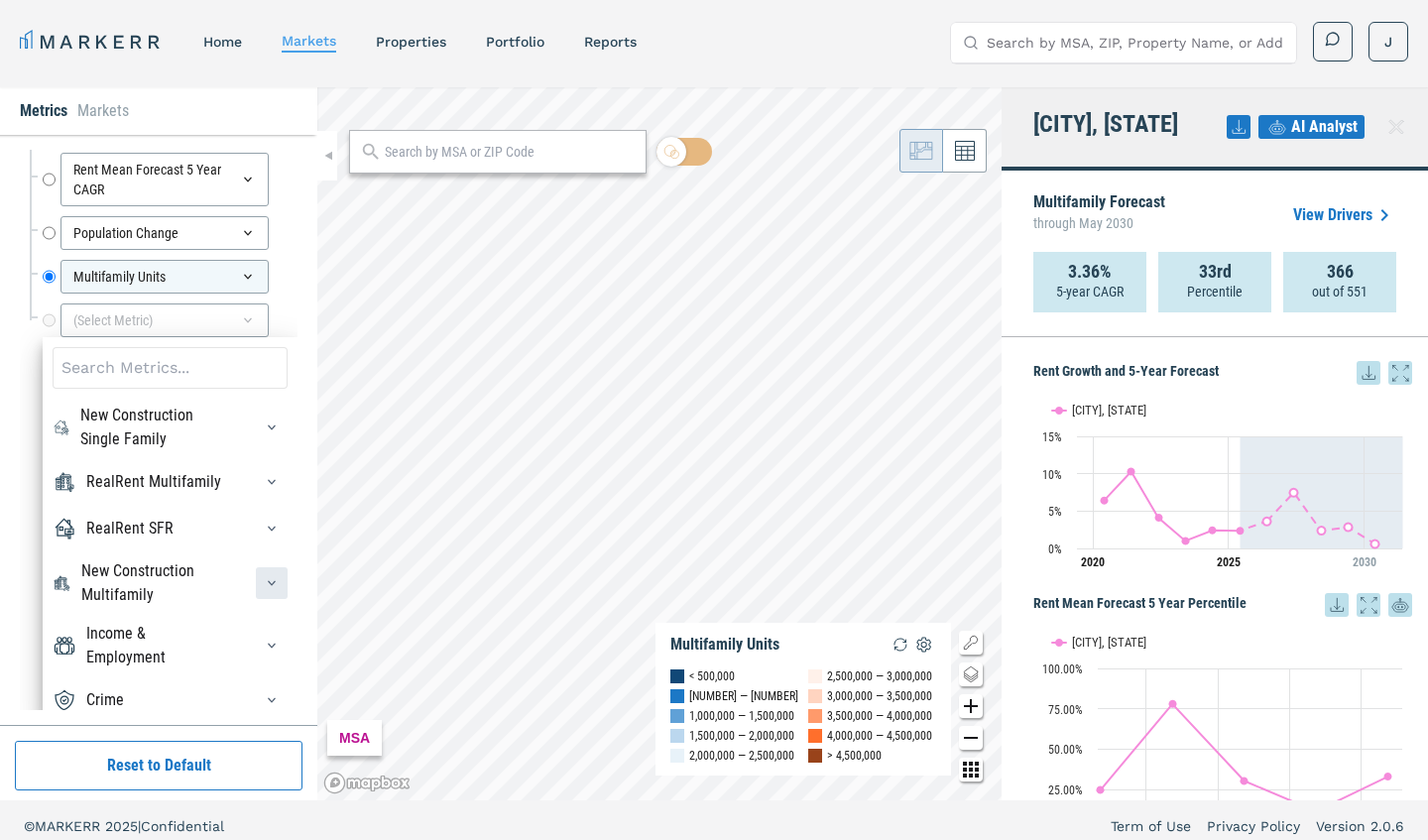 click at bounding box center [272, 583] 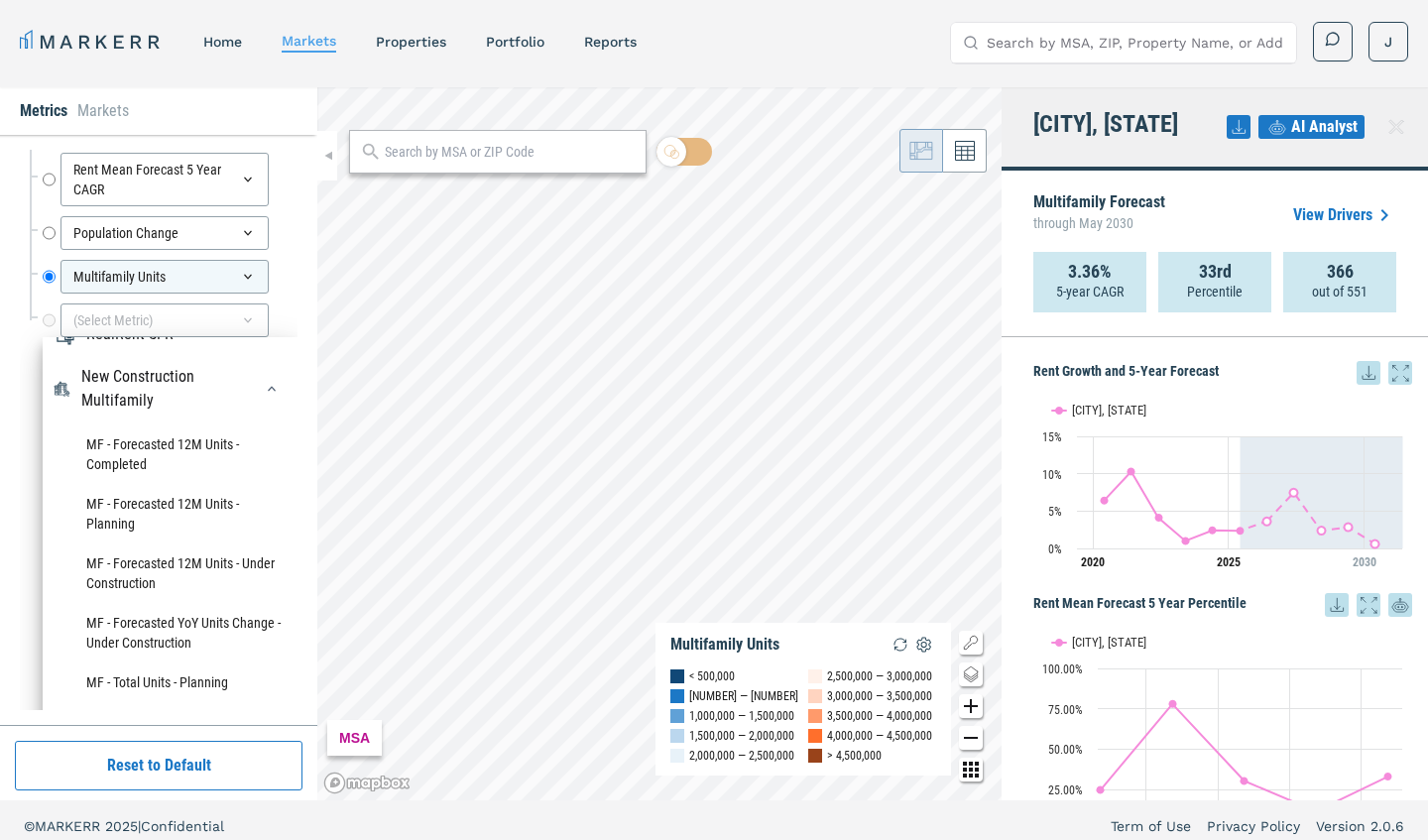 scroll, scrollTop: 193, scrollLeft: 0, axis: vertical 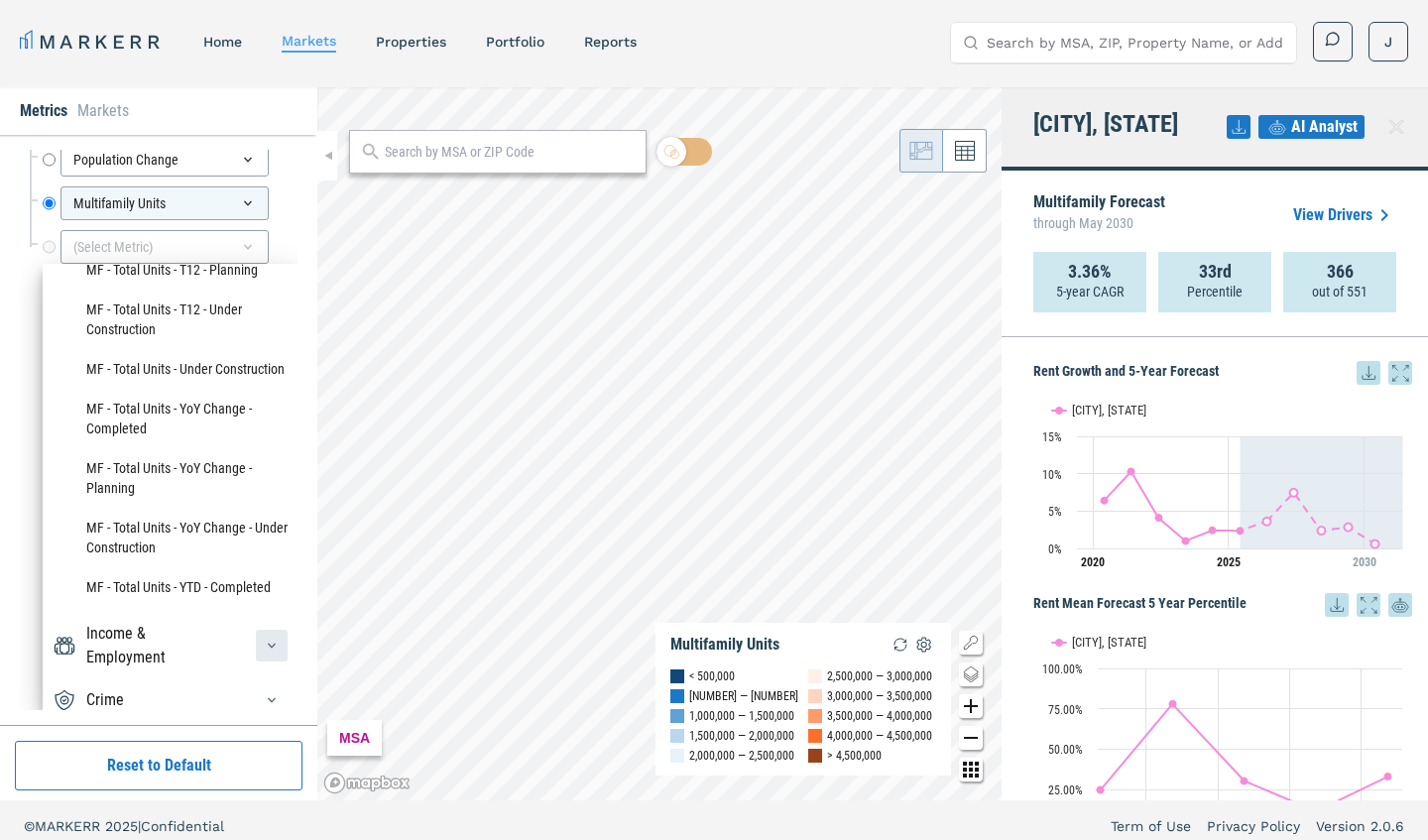 click at bounding box center (272, 646) 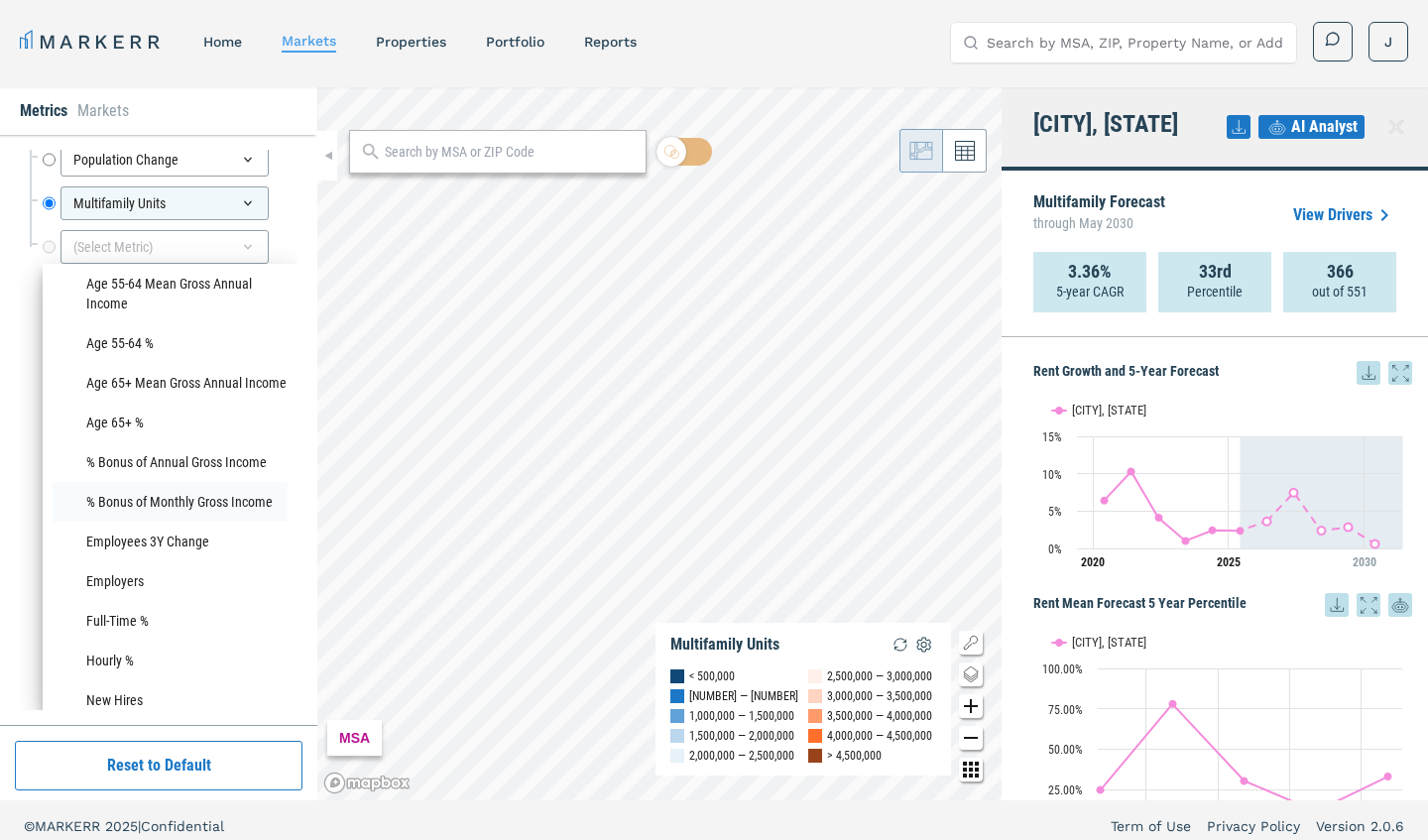 scroll, scrollTop: 1504, scrollLeft: 0, axis: vertical 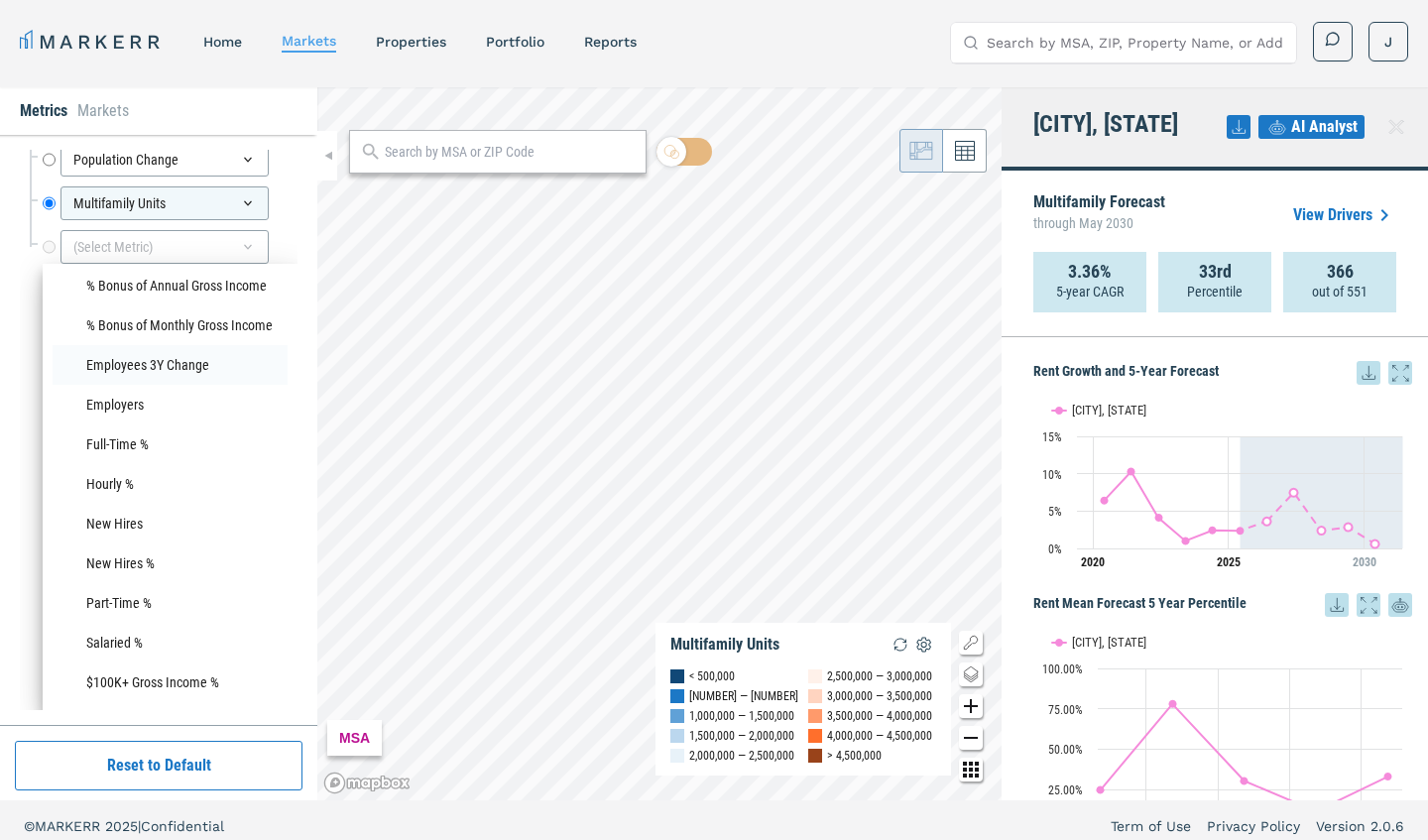 click on "Employees 3Y Change" at bounding box center (170, 365) 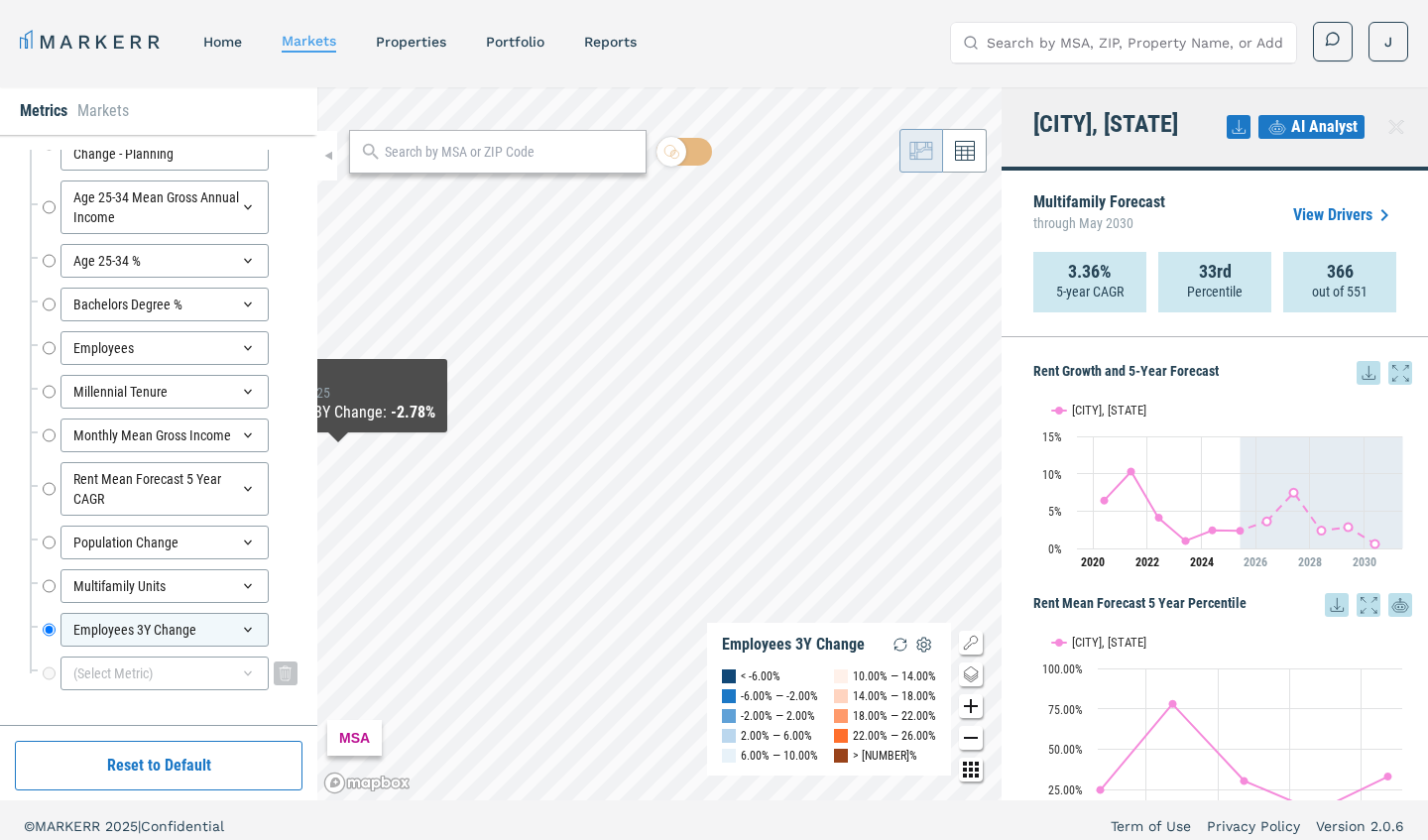 scroll, scrollTop: 338, scrollLeft: 0, axis: vertical 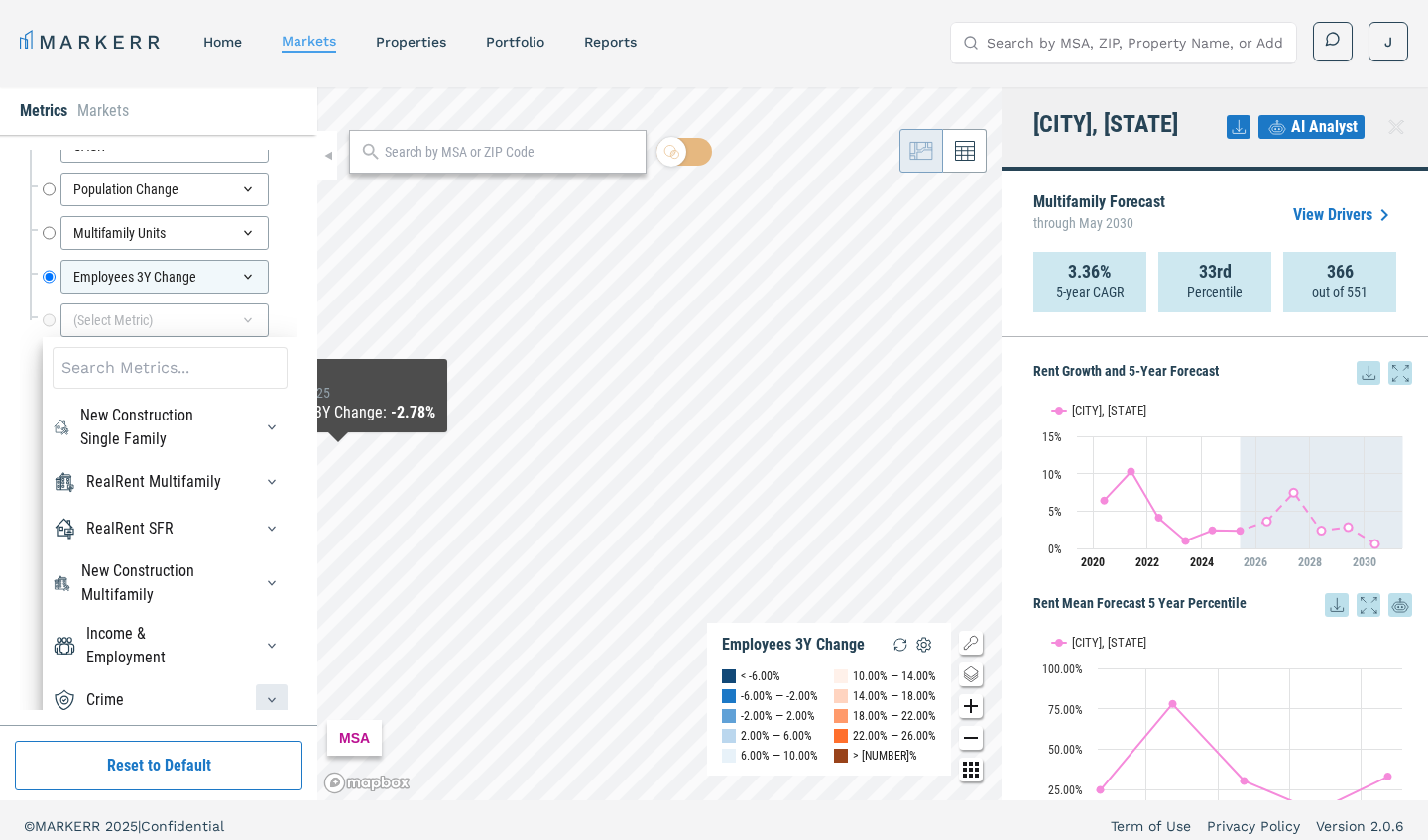 click at bounding box center (272, 700) 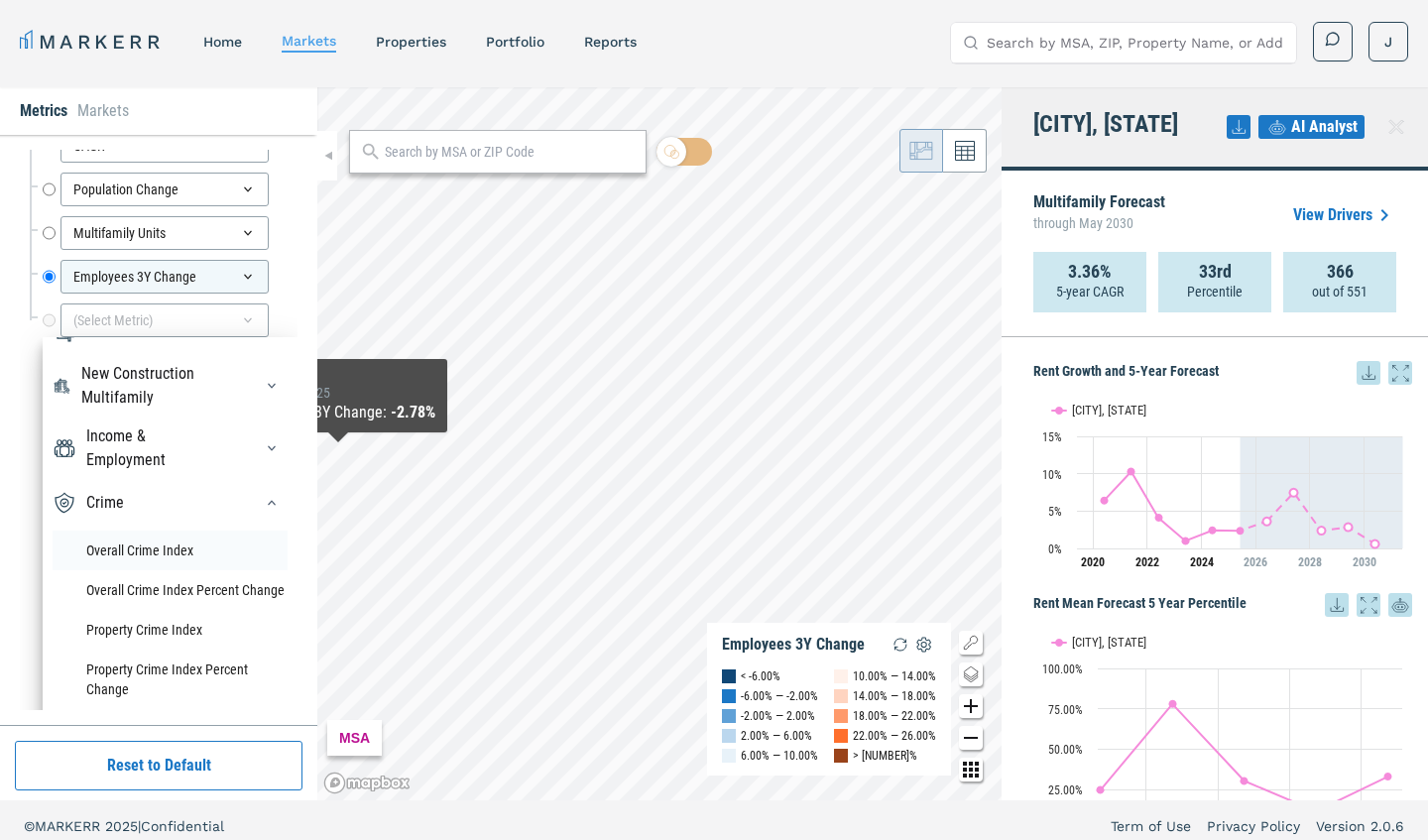 scroll, scrollTop: 196, scrollLeft: 0, axis: vertical 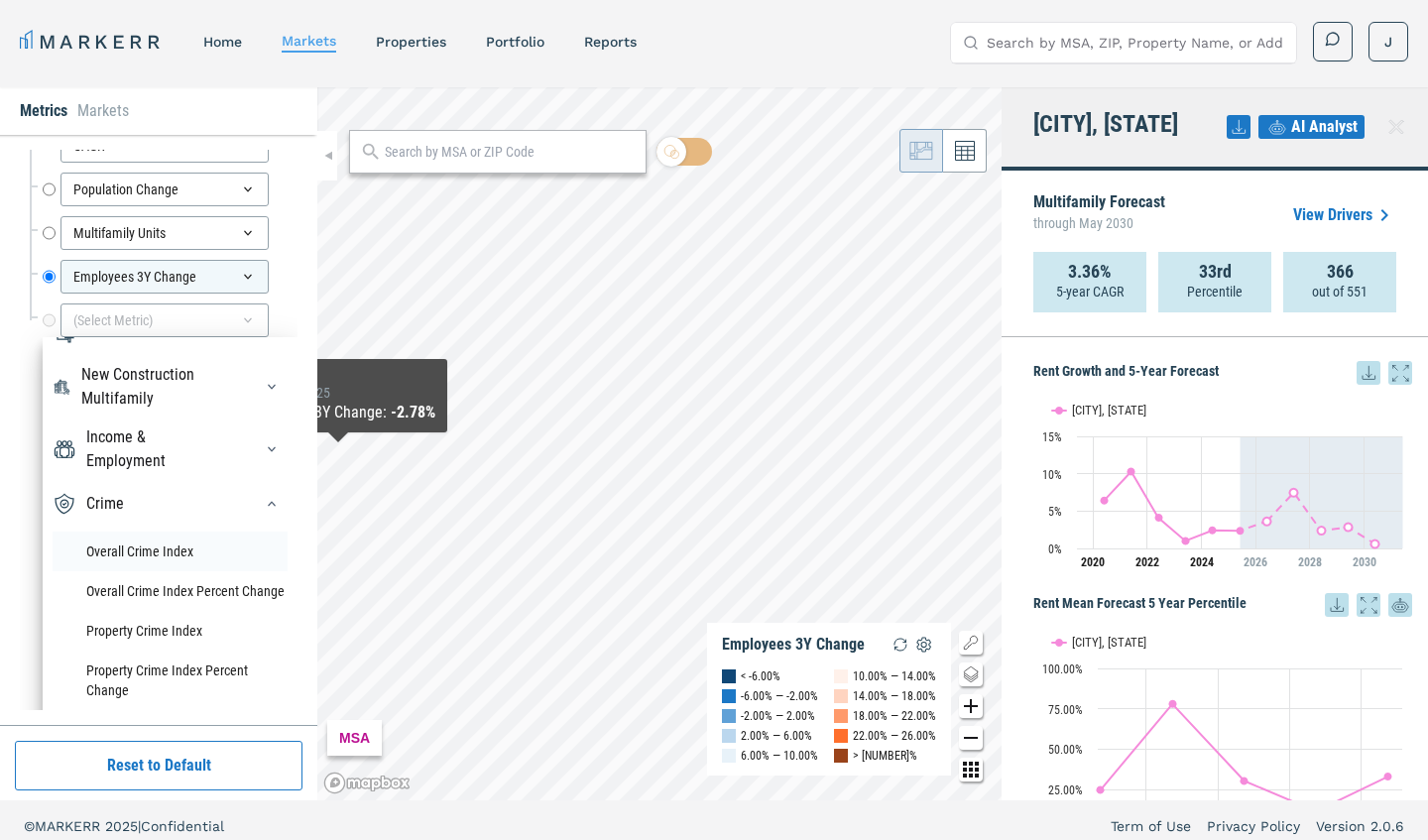 click on "Overall Crime Index" at bounding box center (170, 551) 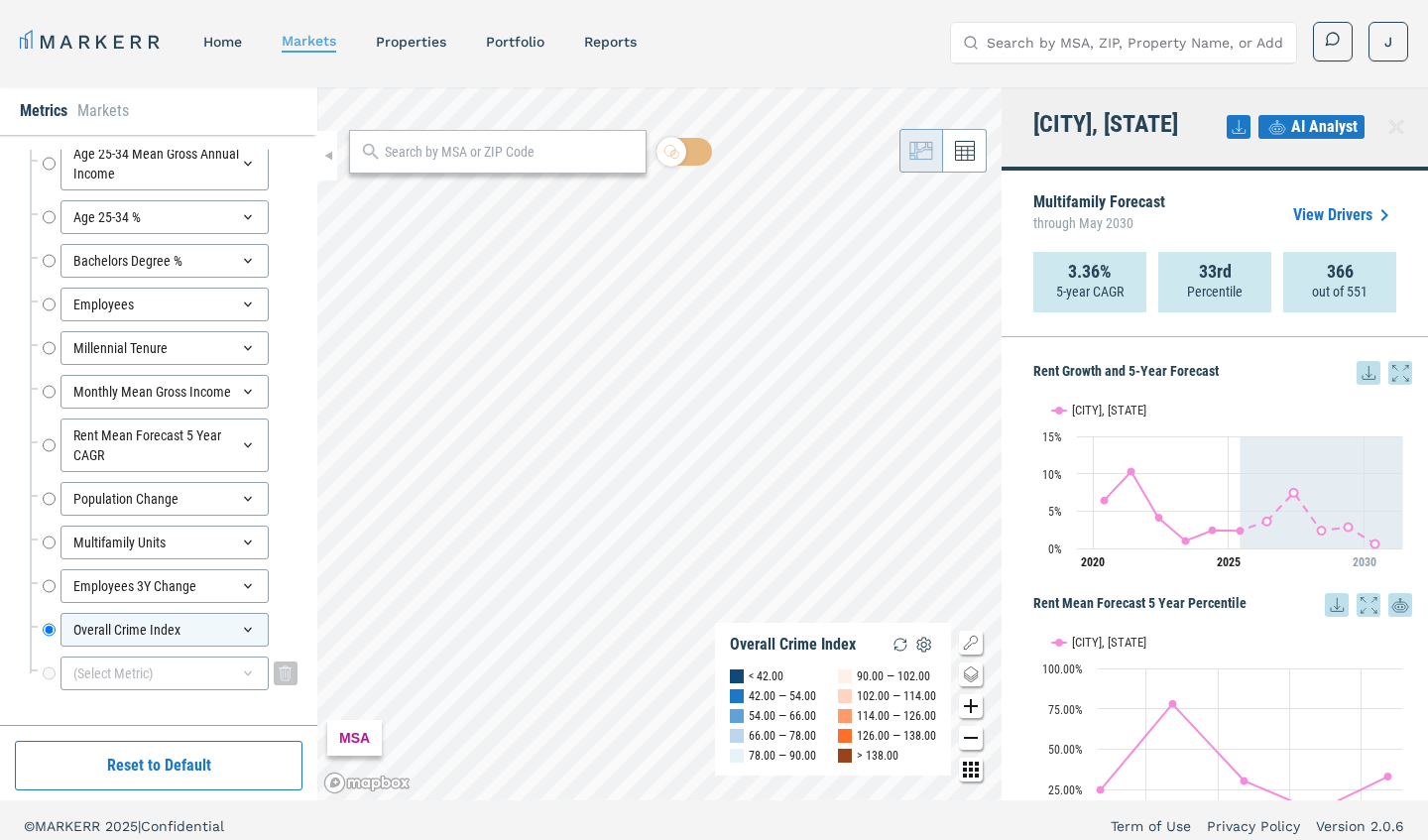 scroll, scrollTop: 382, scrollLeft: 0, axis: vertical 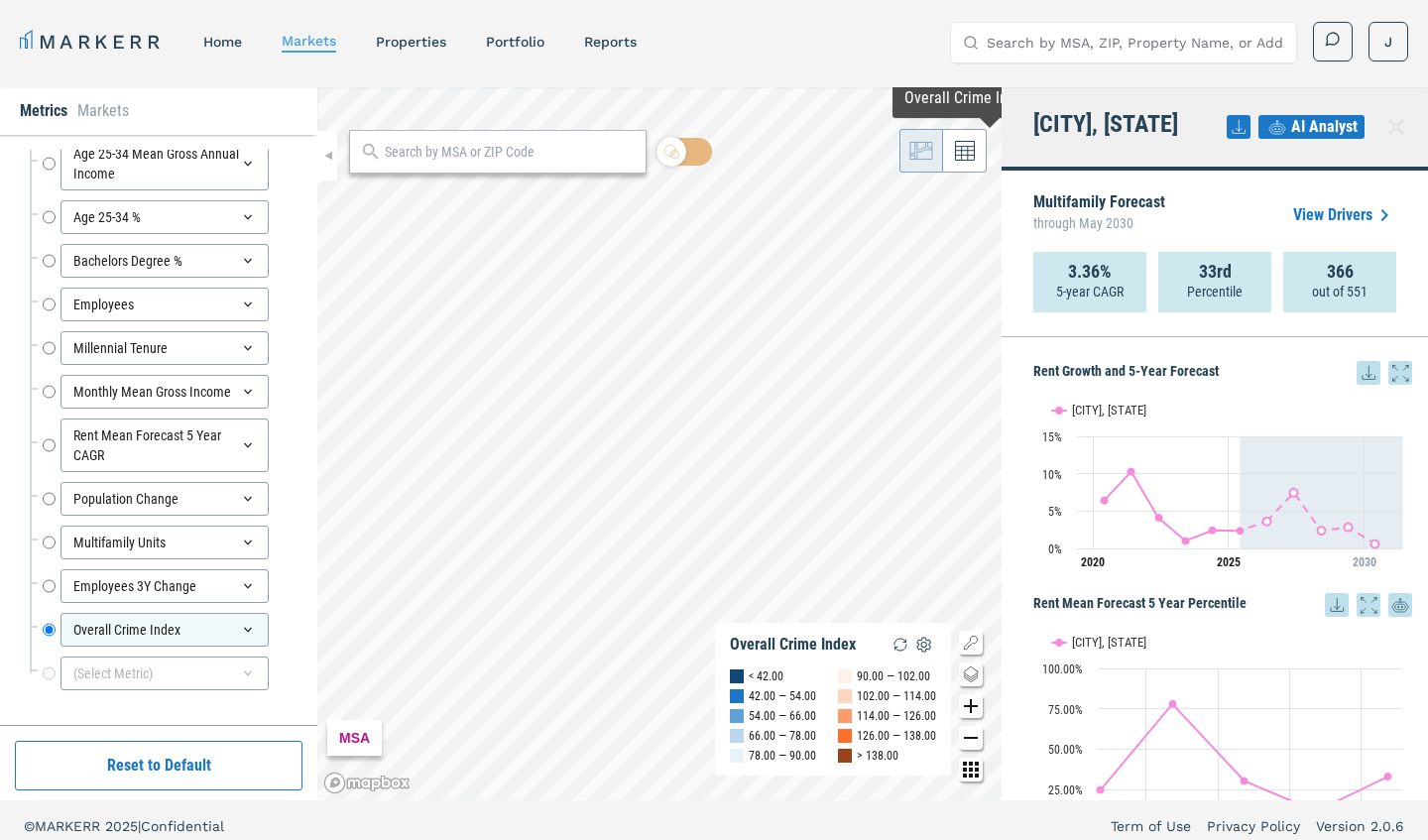 click at bounding box center (965, 152) 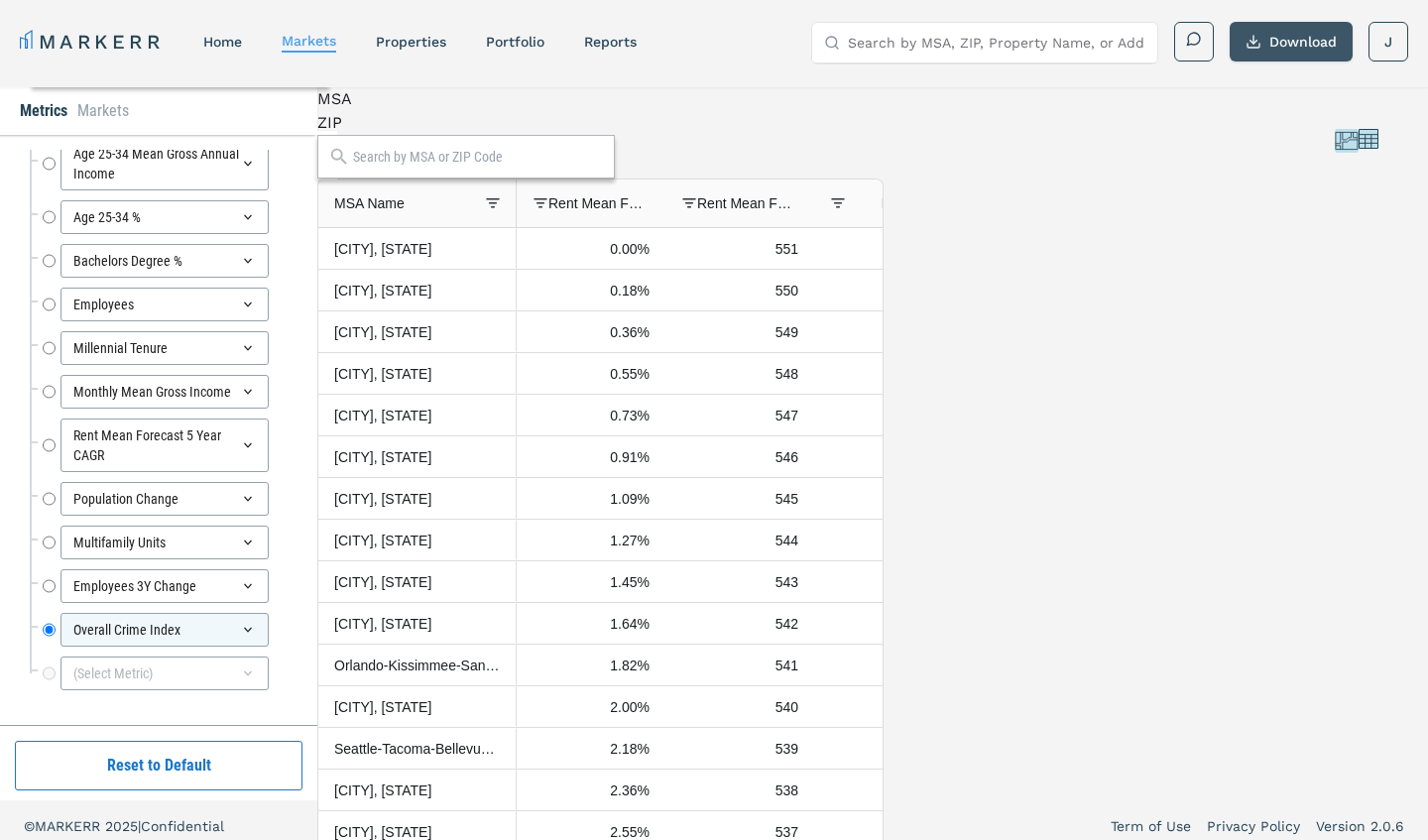 click on "Download" at bounding box center (1291, 42) 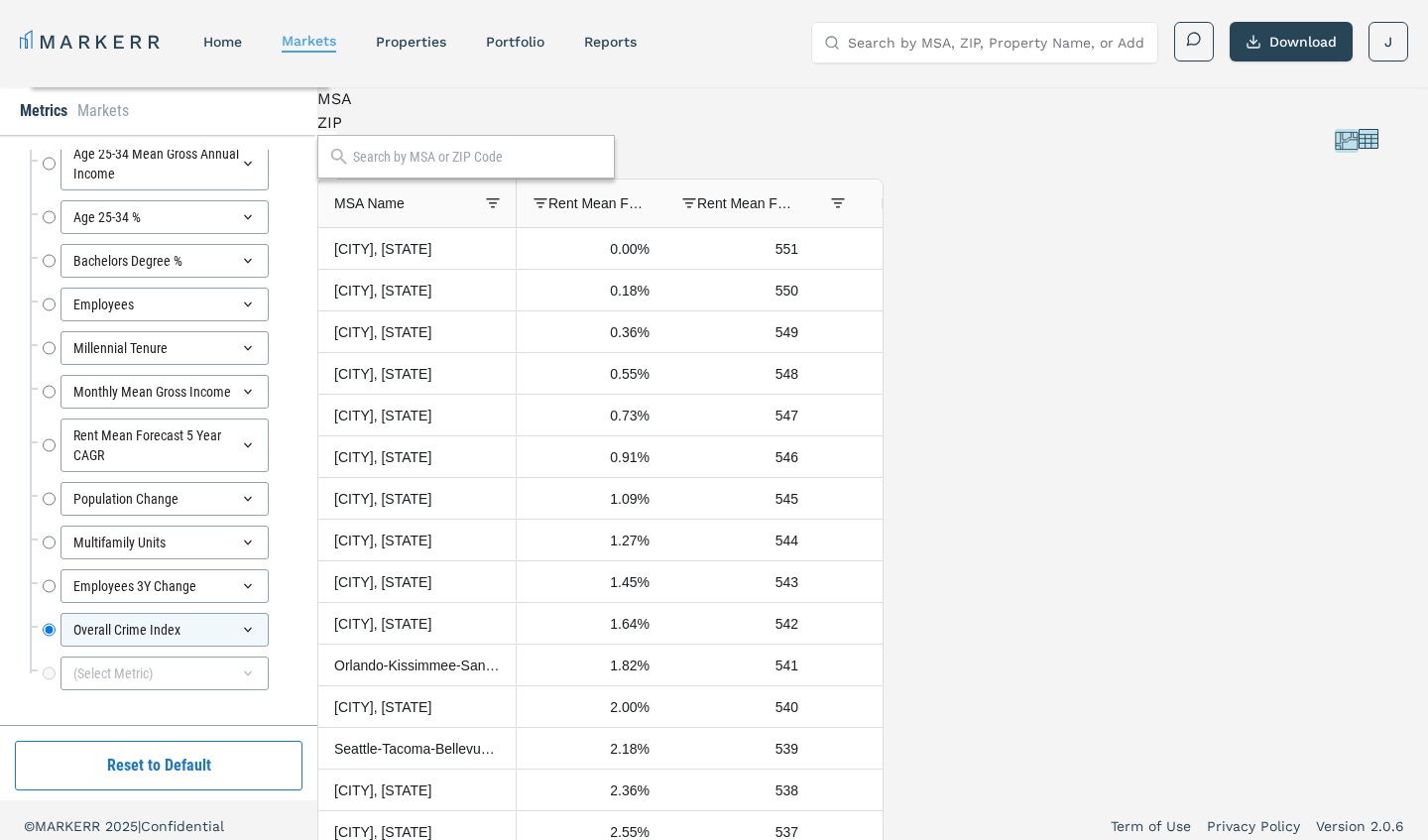 click on "ZIP" at bounding box center (600, 123) 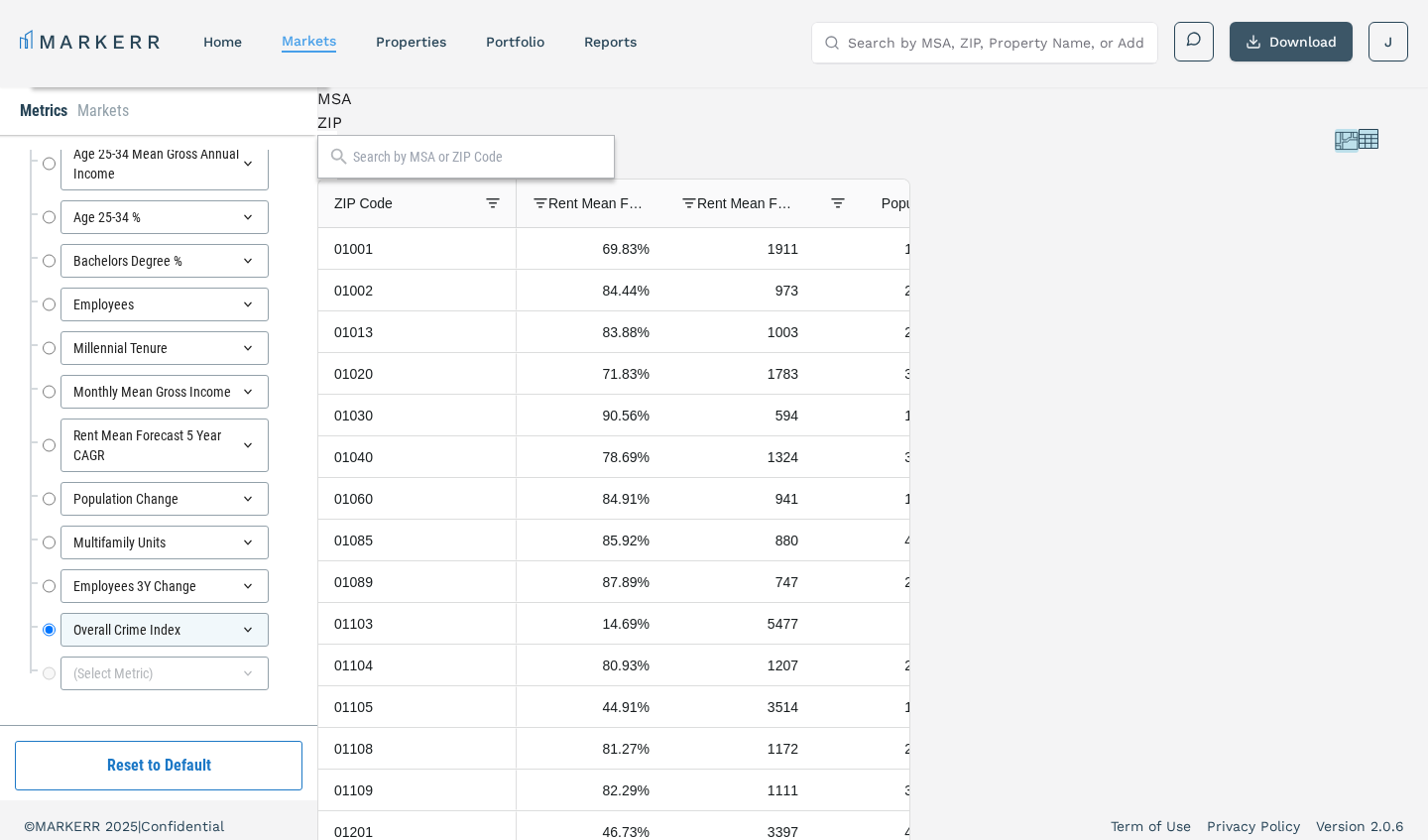 click on "Download" at bounding box center [1291, 42] 